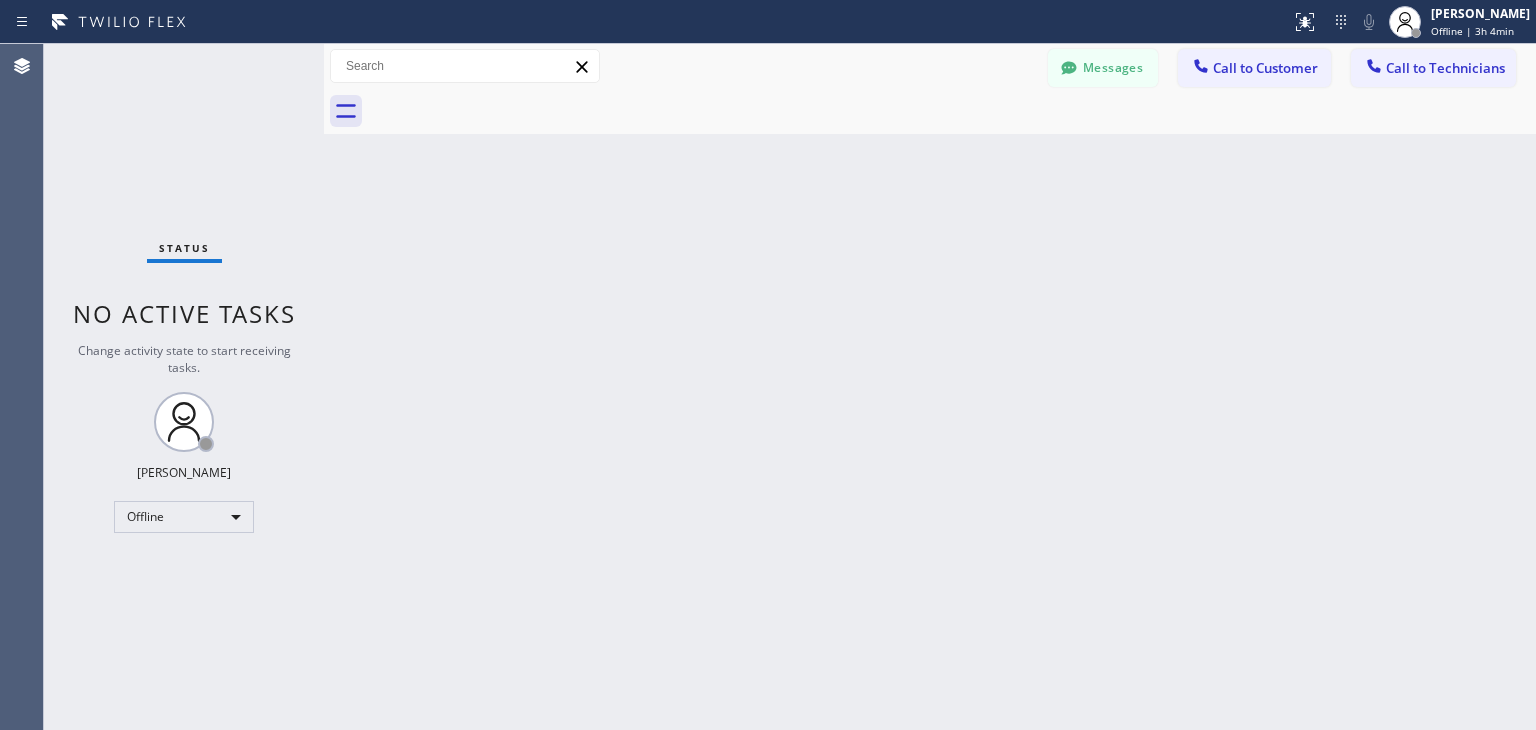 scroll, scrollTop: 0, scrollLeft: 0, axis: both 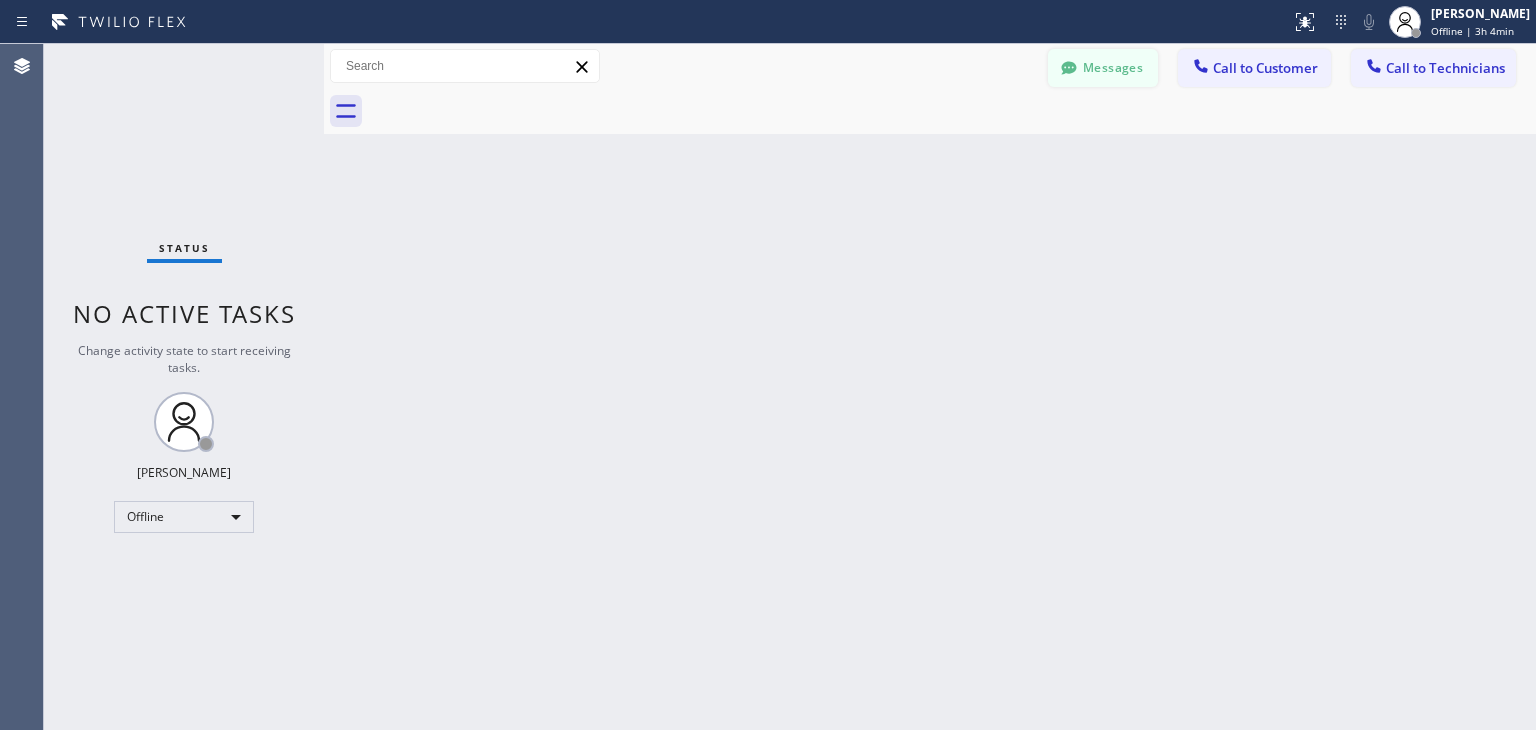 click on "Messages" at bounding box center [1103, 68] 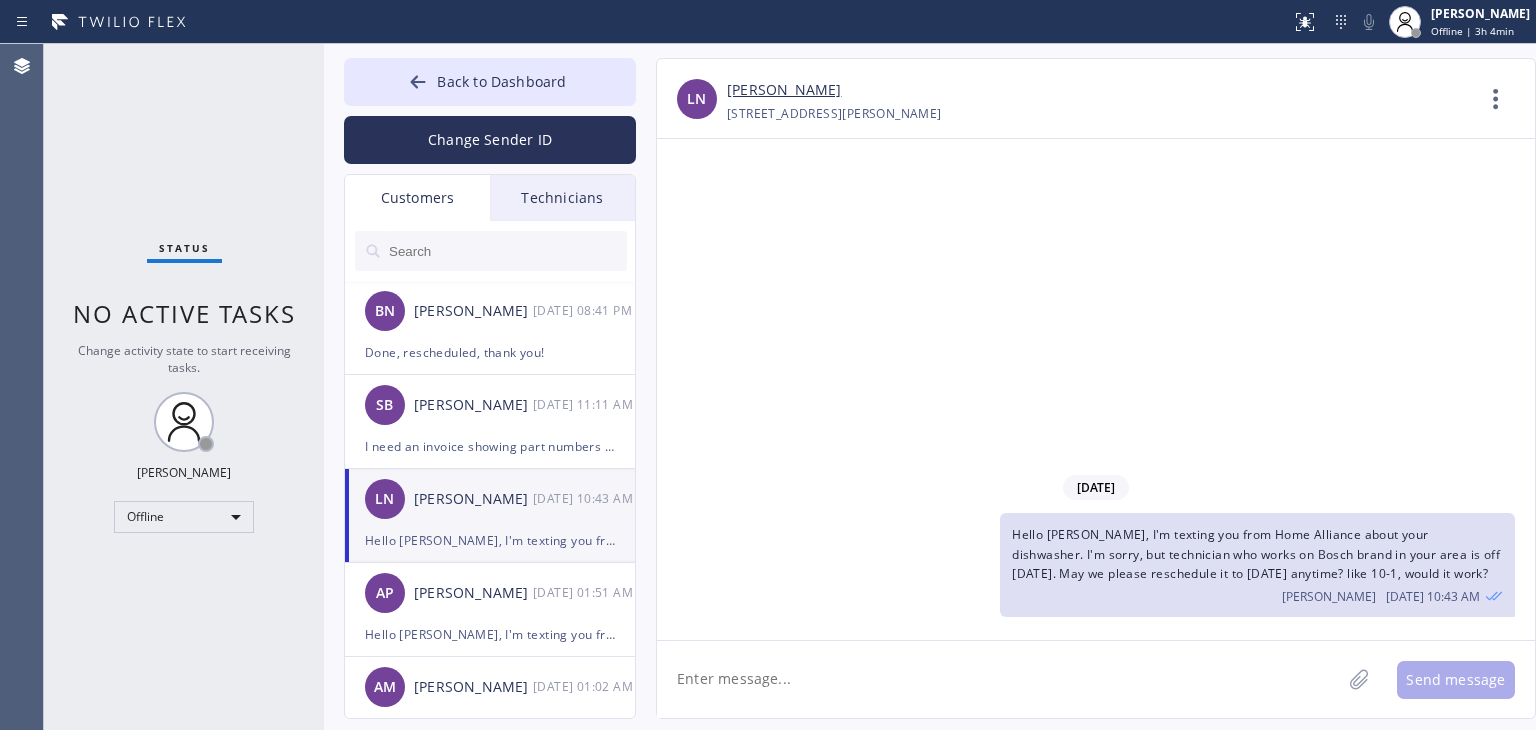 type 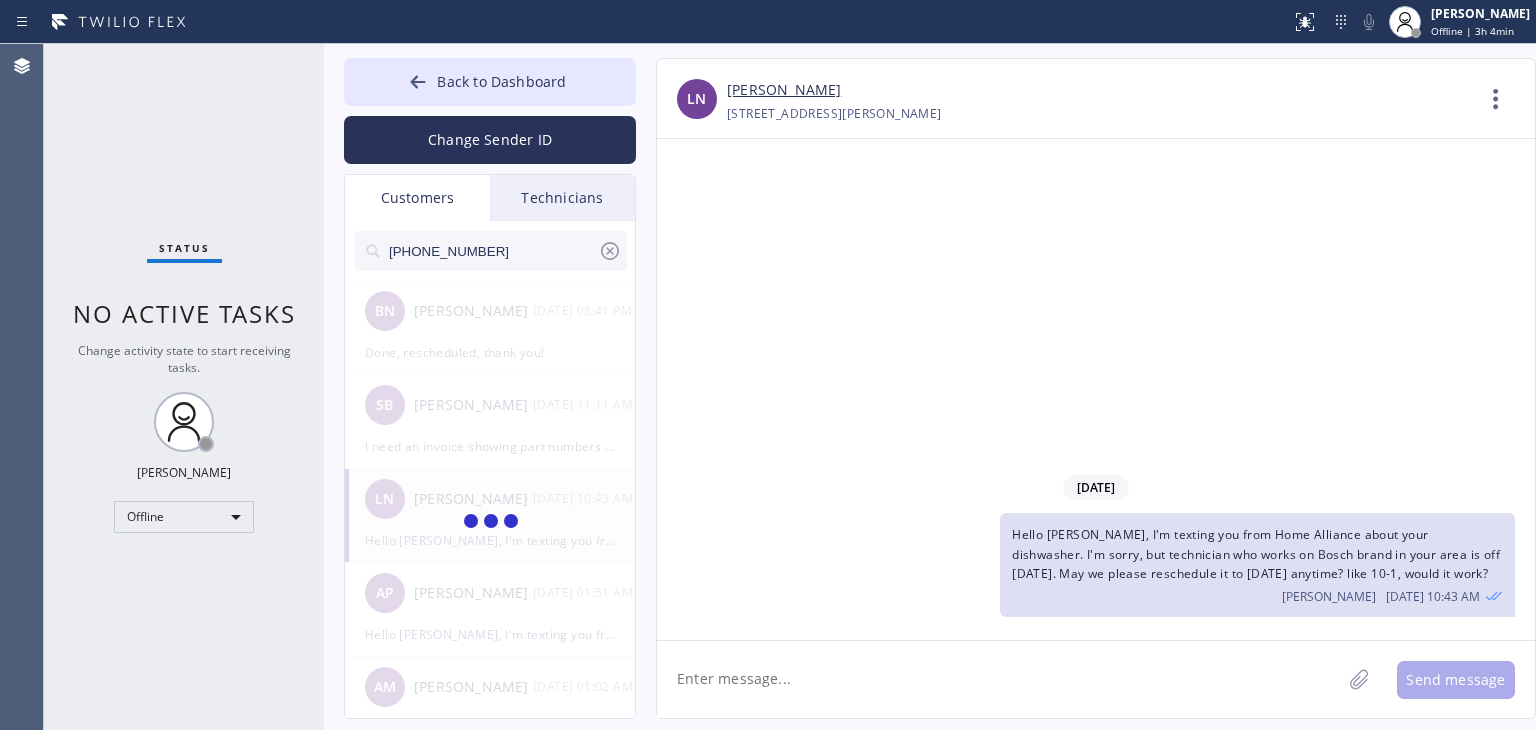click on "[PHONE_NUMBER]" at bounding box center [492, 251] 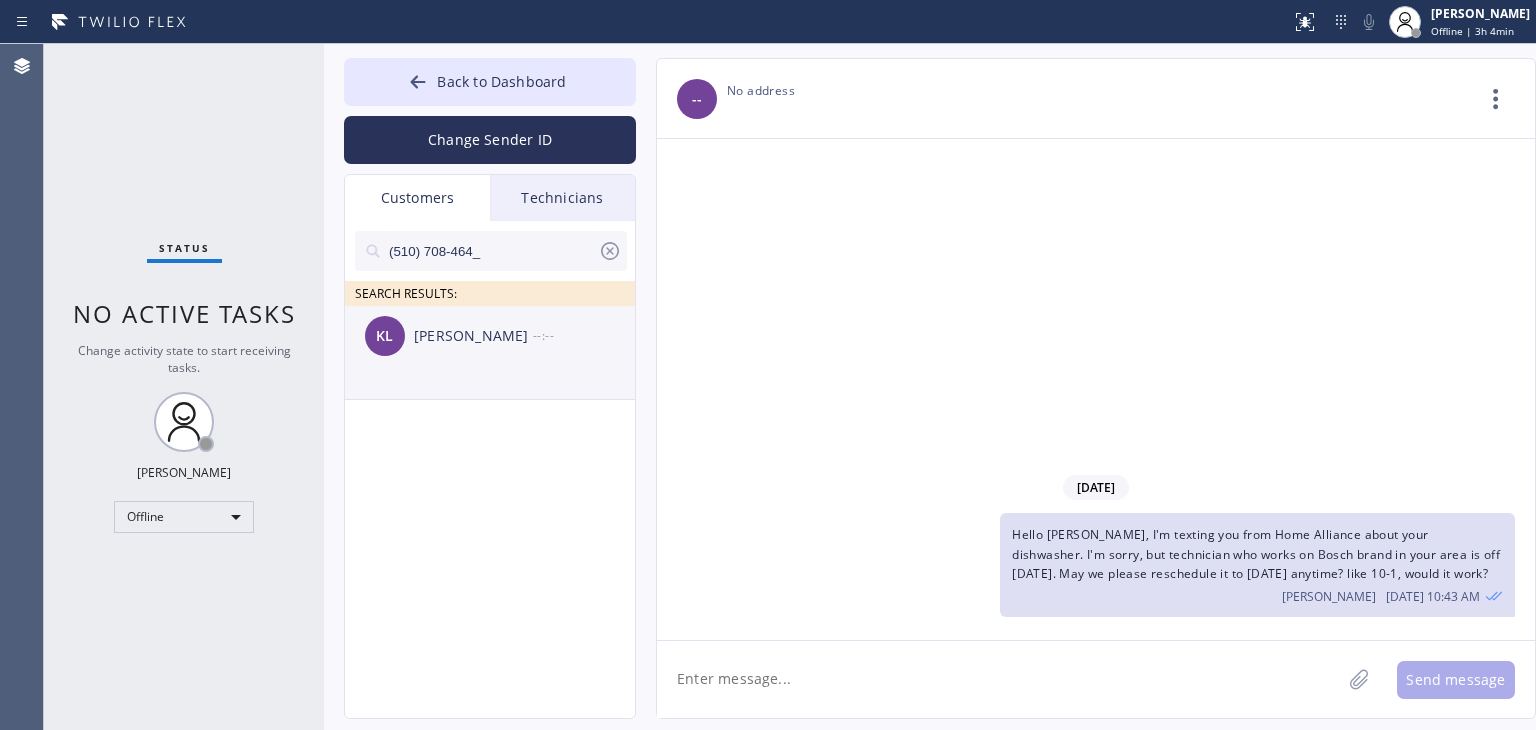 click on "[PERSON_NAME]" at bounding box center (473, 336) 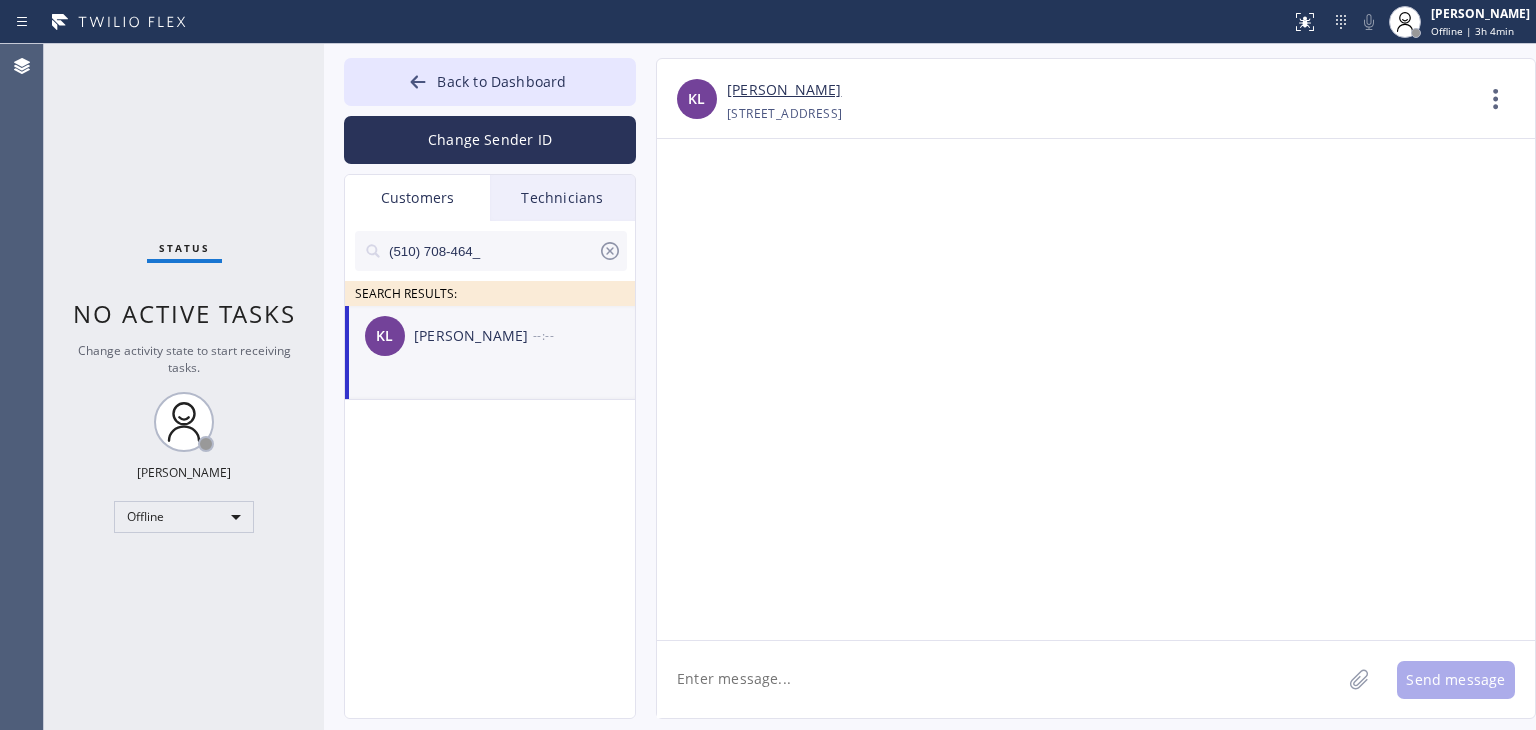 click 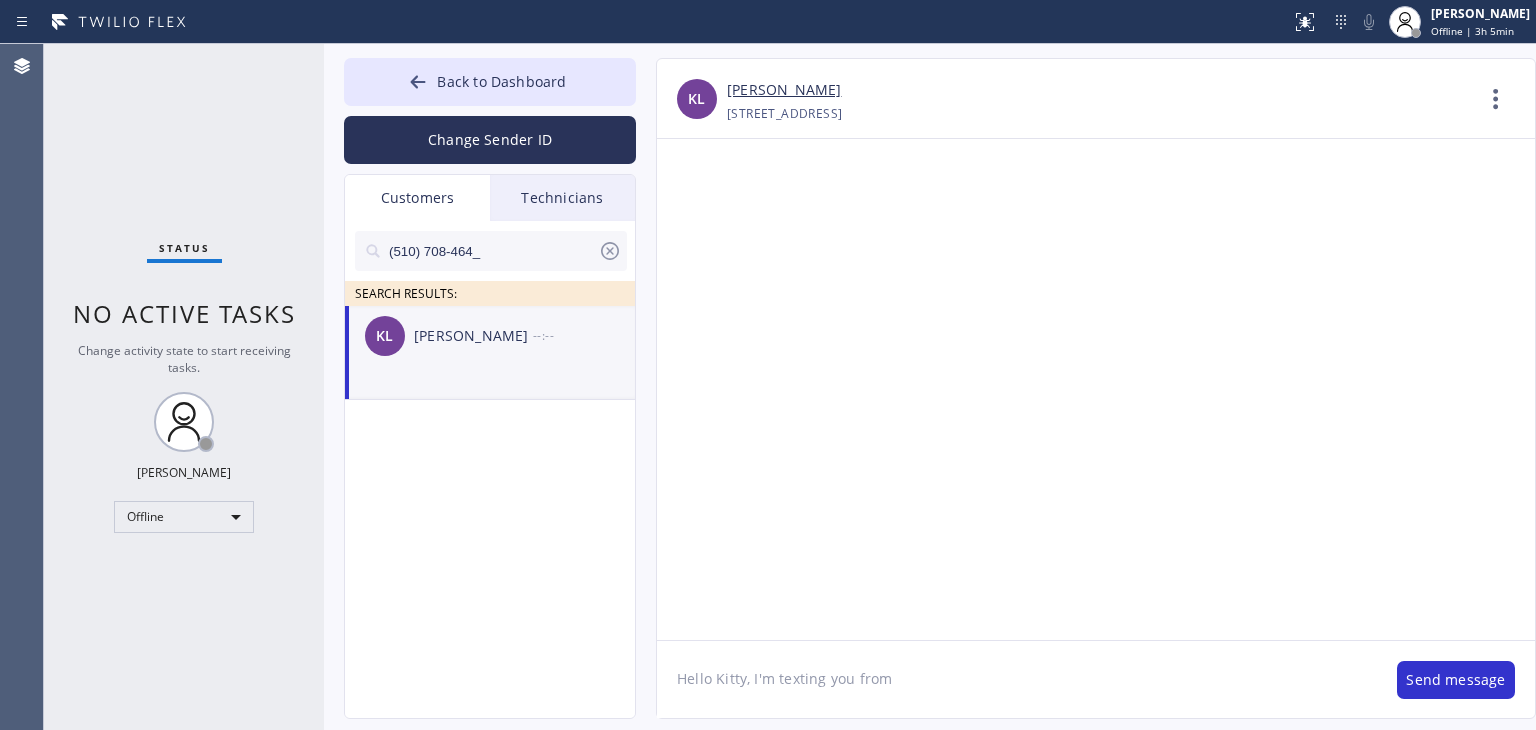 paste on "Wolf Top Choice Appliance Repair" 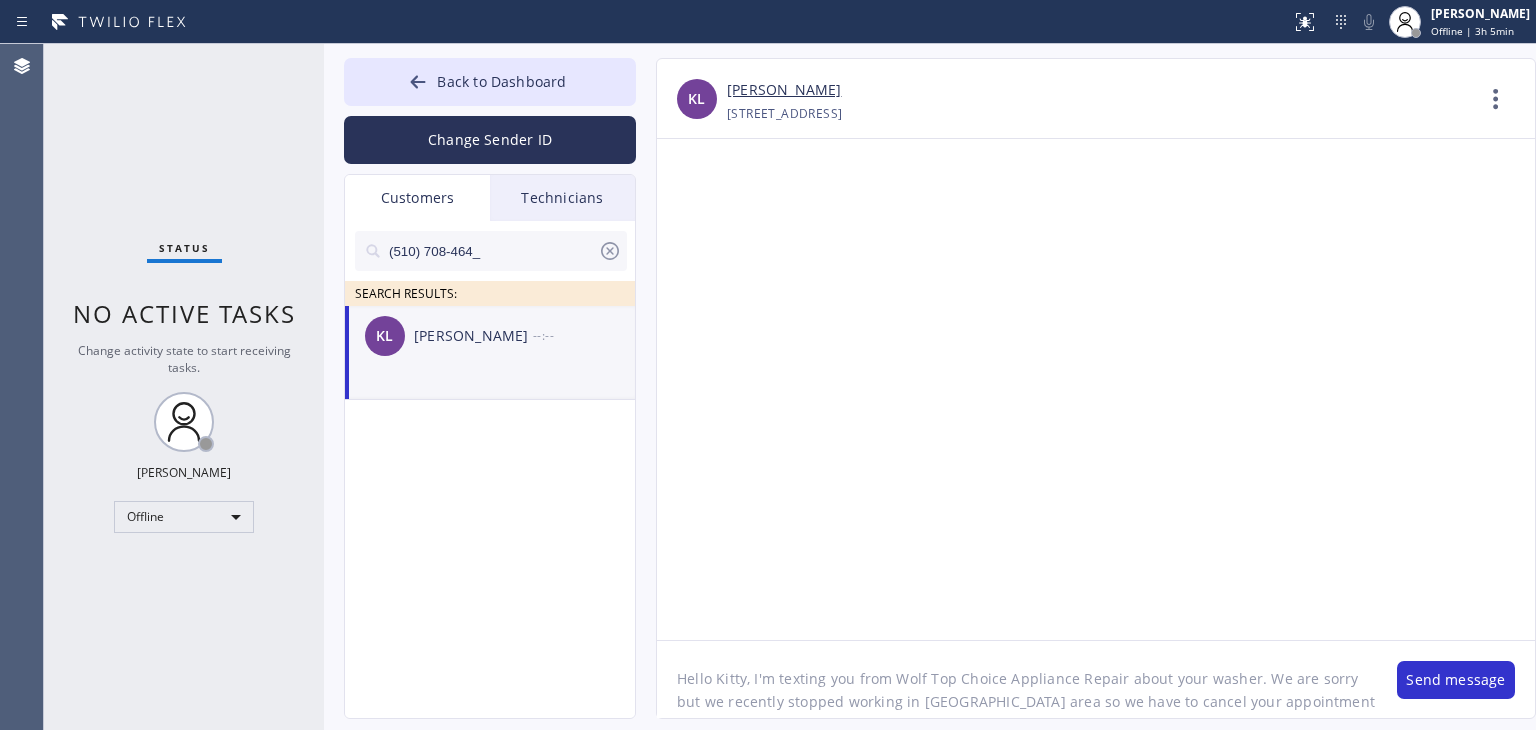scroll, scrollTop: 16, scrollLeft: 0, axis: vertical 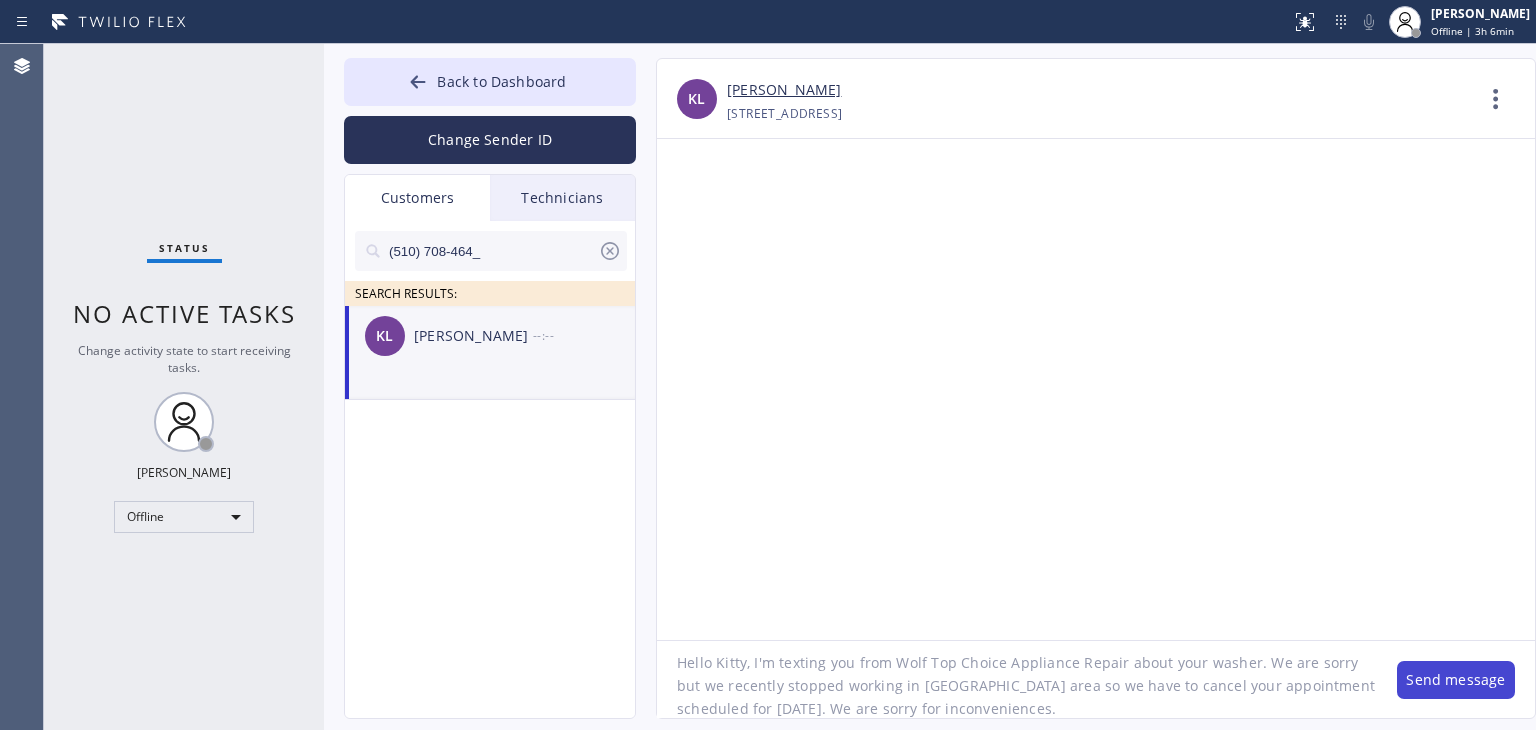 type on "Hello Kitty, I'm texting you from Wolf Top Choice Appliance Repair about your washer. We are sorry but we recently stopped working in [GEOGRAPHIC_DATA] area so we have to cancel your appointment scheduled for [DATE]. We are sorry for inconveniences." 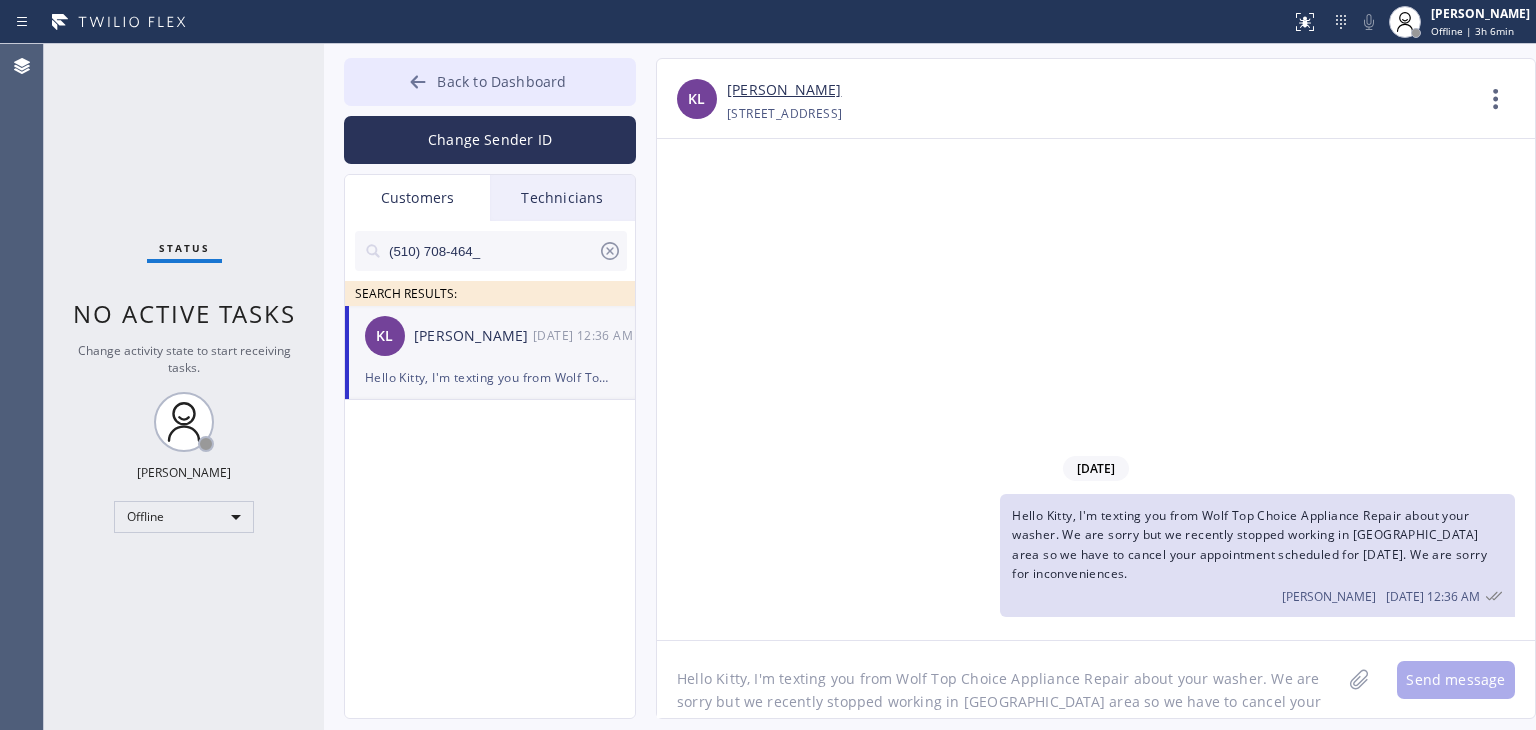 click on "Back to Dashboard" at bounding box center [490, 82] 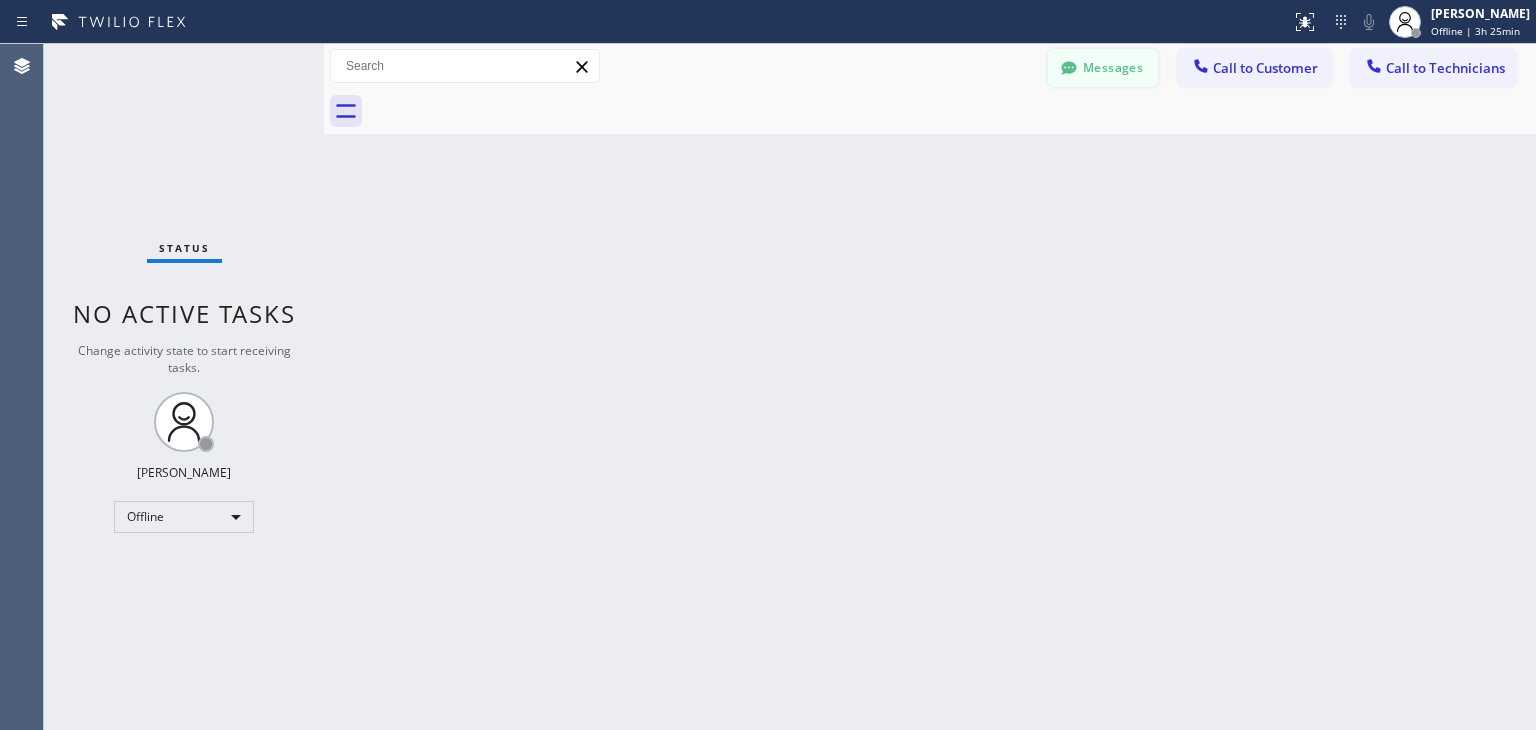 click on "Messages" at bounding box center (1103, 68) 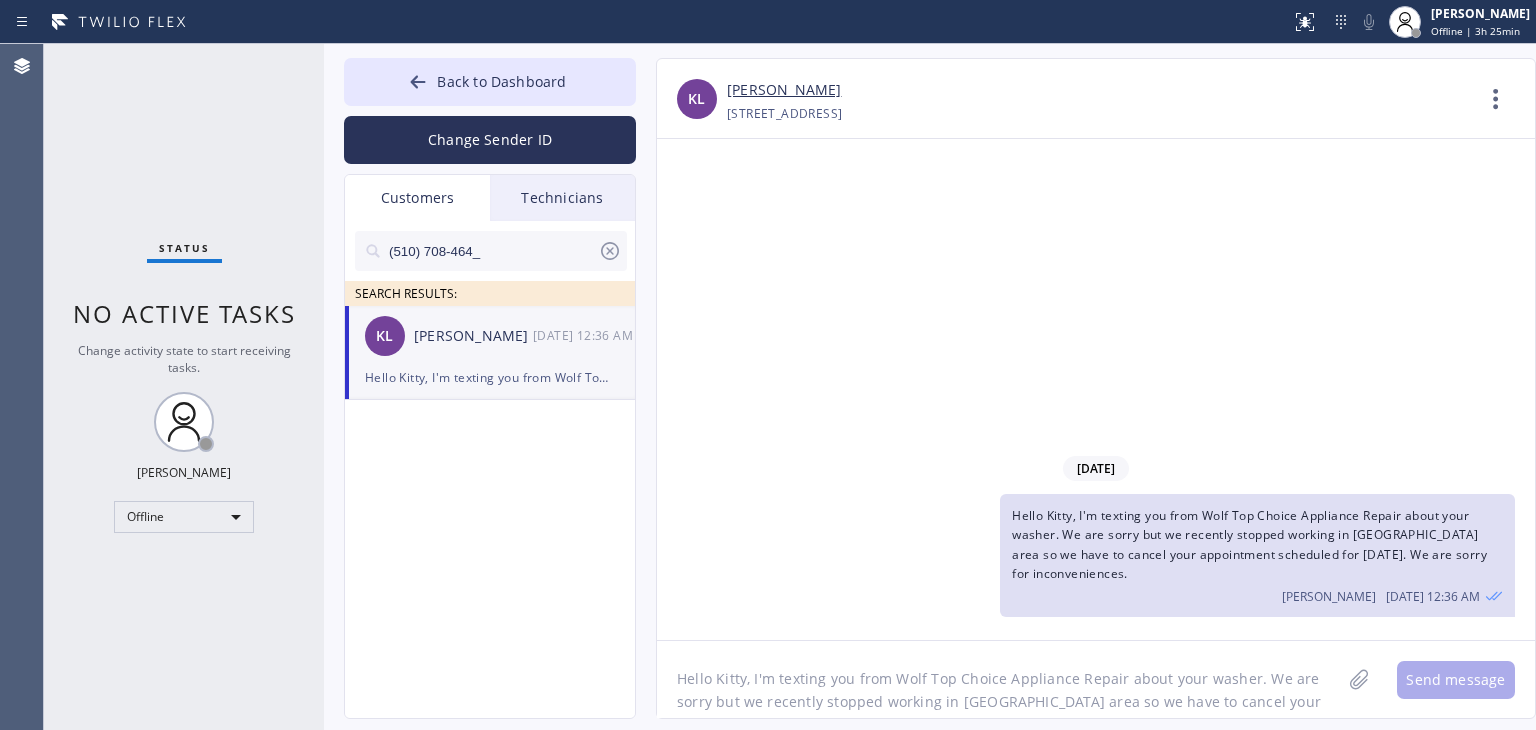 click 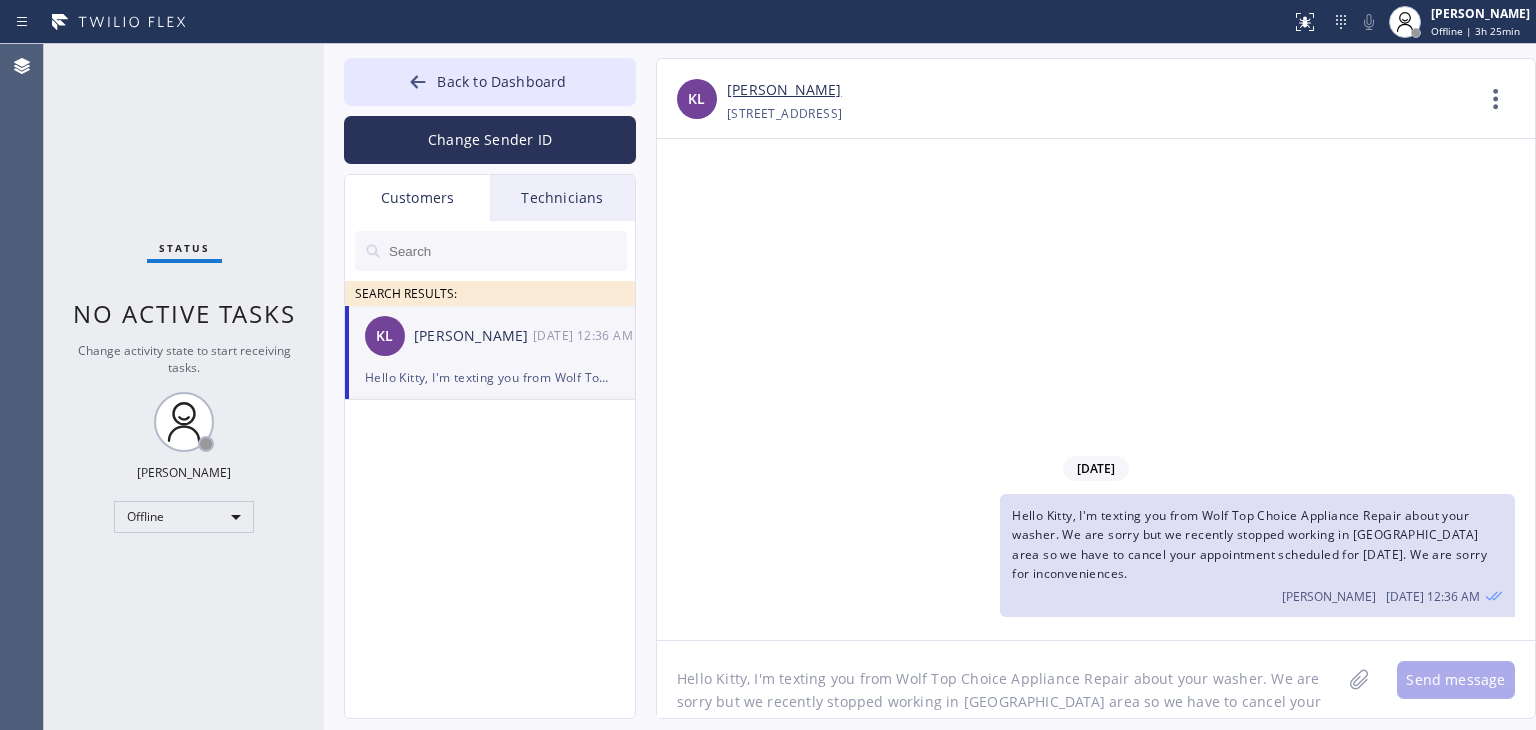 click on "Technicians" at bounding box center (562, 198) 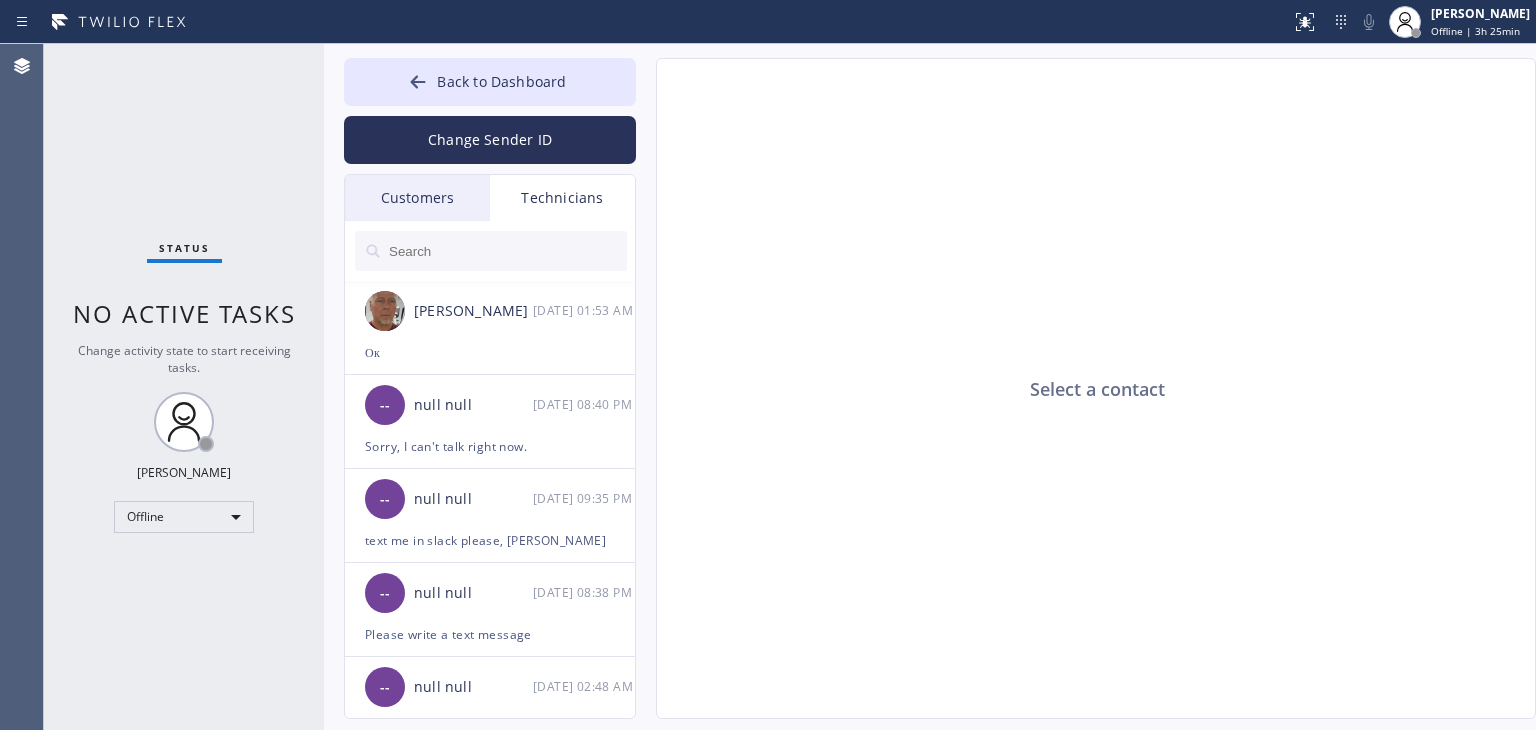 click on "Customers" at bounding box center (417, 198) 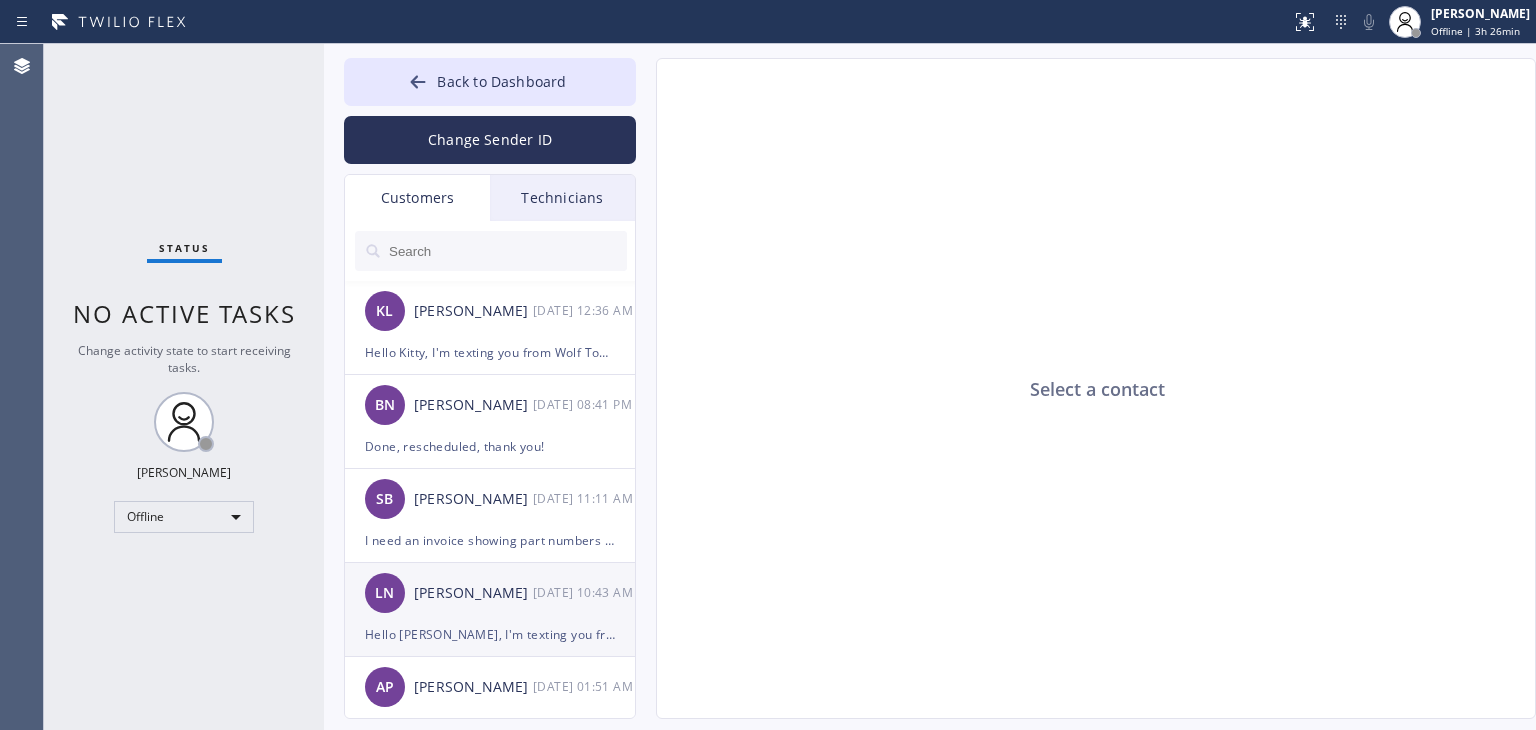 click on "LN [PERSON_NAME] [DATE] 10:43 AM" at bounding box center [491, 593] 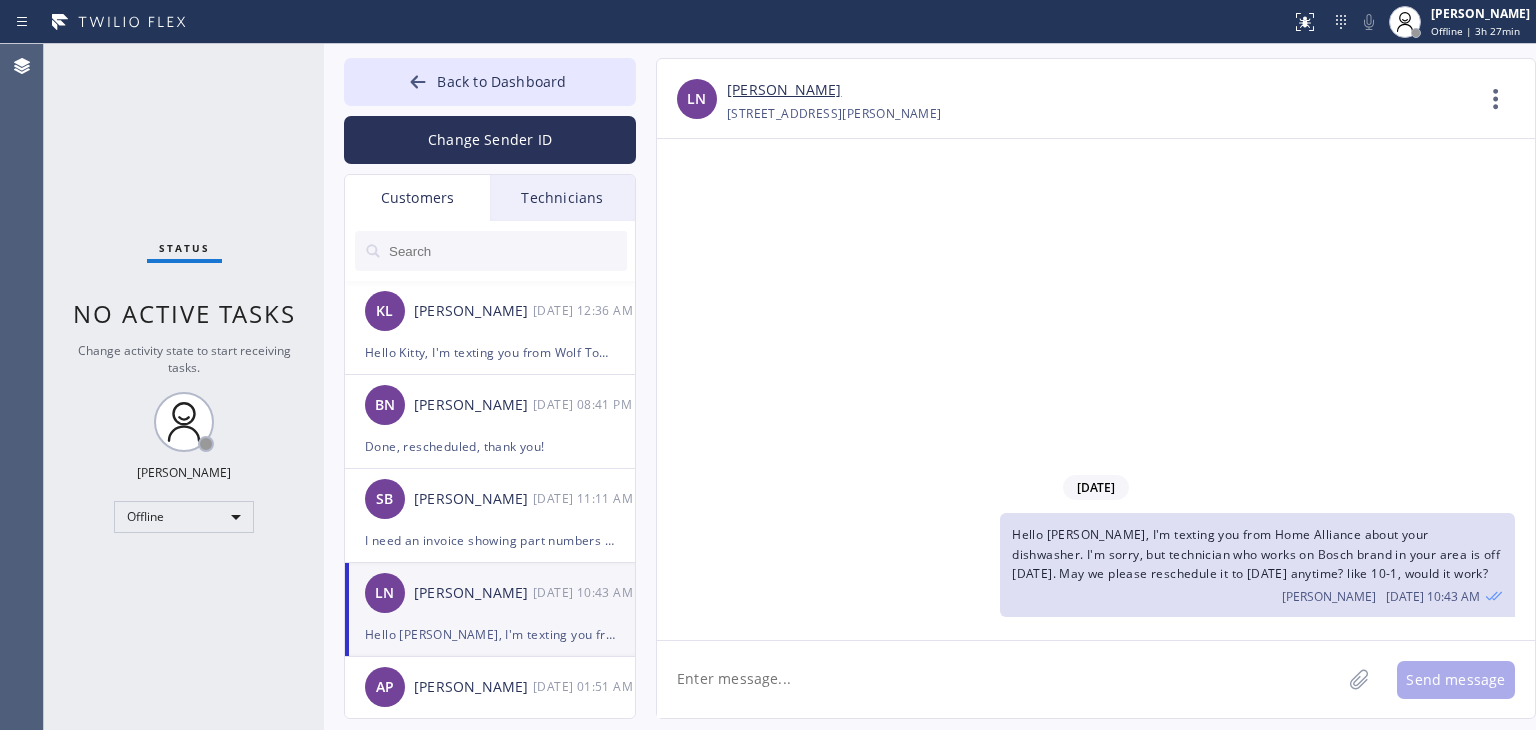 click at bounding box center [507, 251] 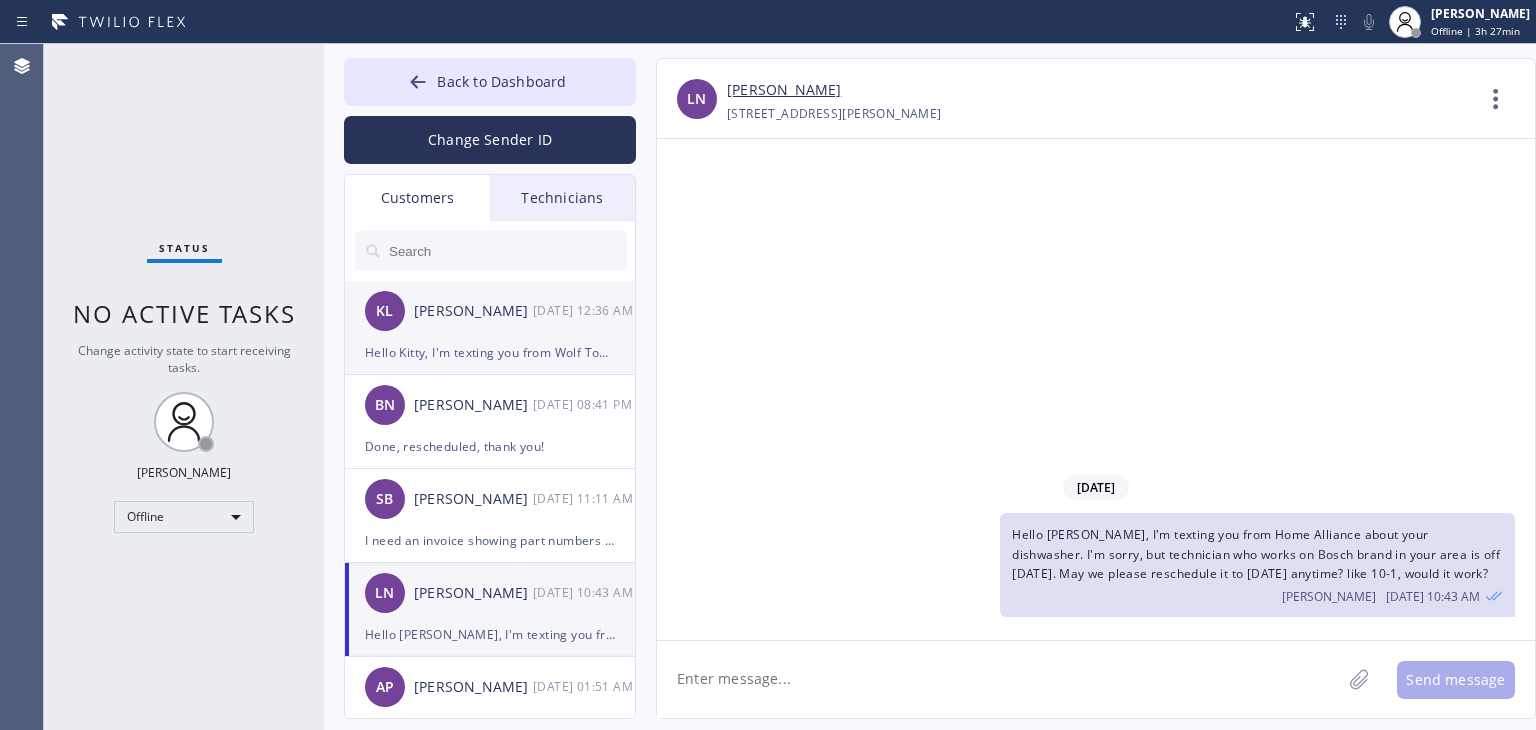 click on "[DATE] 12:36 AM" at bounding box center [585, 310] 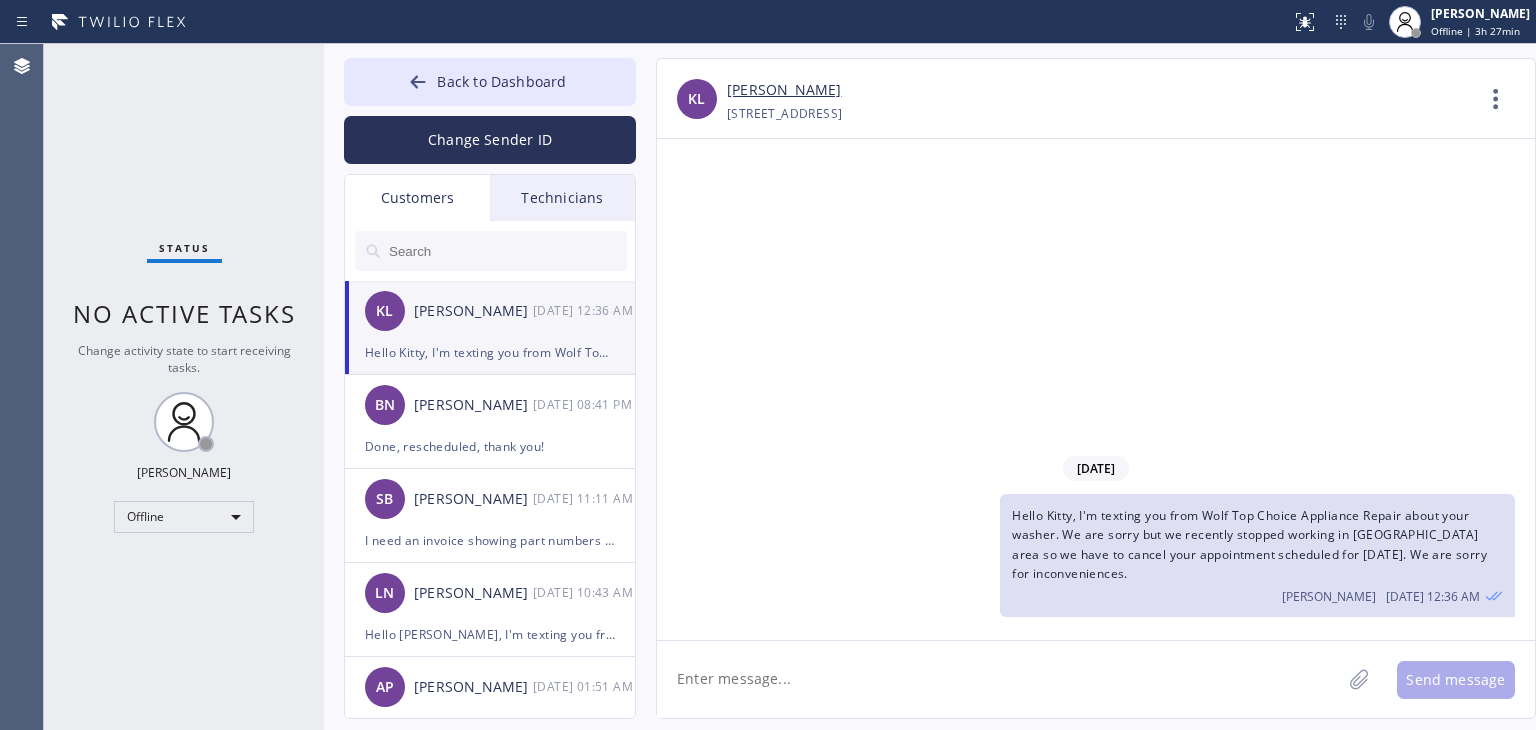 click on "Hello Kitty, I'm texting you from Wolf Top Choice Appliance Repair about your washer. We are sorry but we recently stopped working in [GEOGRAPHIC_DATA] area so we have to cancel your appointment scheduled for [DATE]. We are sorry for inconveniences. [PERSON_NAME] [DATE] 12:36 AM" 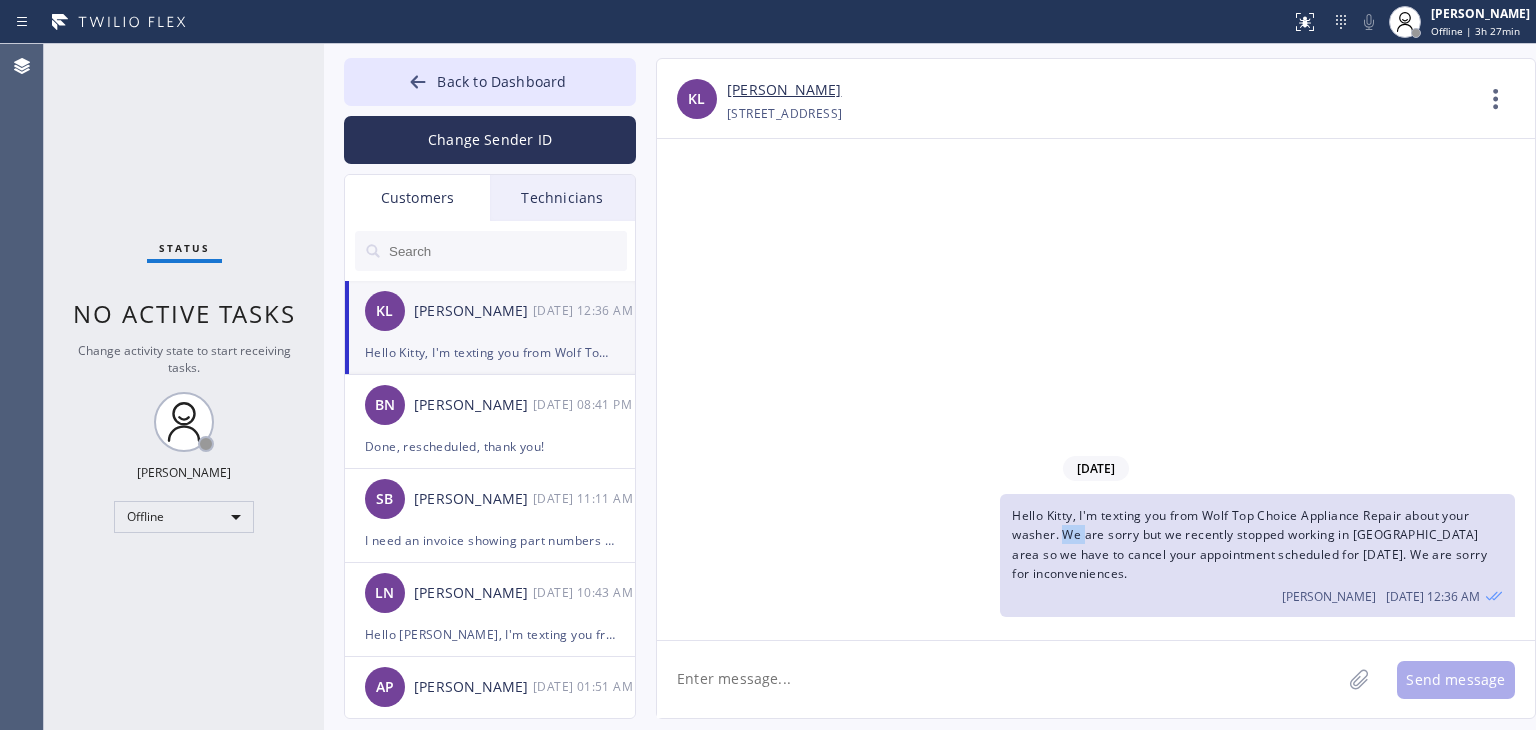 click on "Hello Kitty, I'm texting you from Wolf Top Choice Appliance Repair about your washer. We are sorry but we recently stopped working in [GEOGRAPHIC_DATA] area so we have to cancel your appointment scheduled for [DATE]. We are sorry for inconveniences. [PERSON_NAME] [DATE] 12:36 AM" 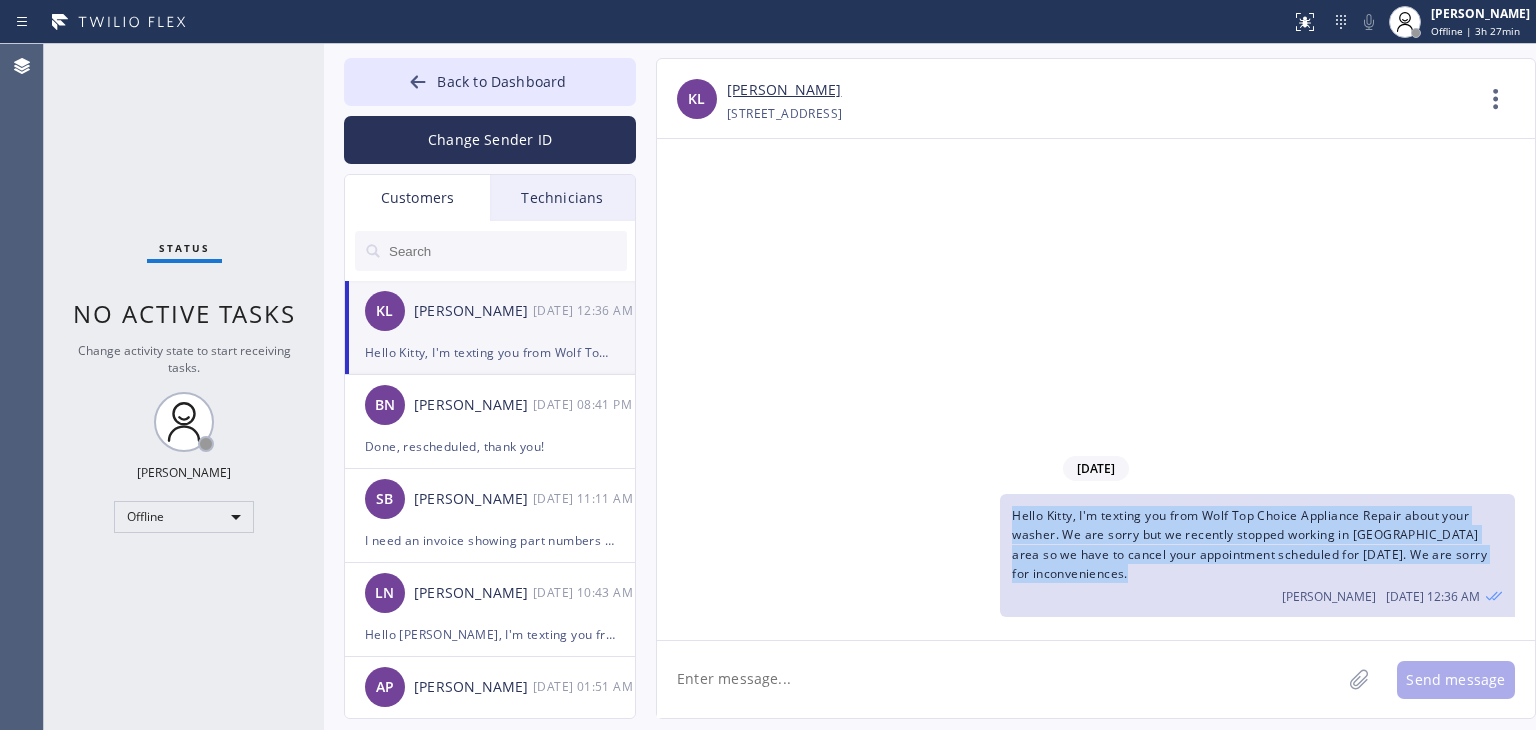 click on "Hello Kitty, I'm texting you from Wolf Top Choice Appliance Repair about your washer. We are sorry but we recently stopped working in [GEOGRAPHIC_DATA] area so we have to cancel your appointment scheduled for [DATE]. We are sorry for inconveniences. [PERSON_NAME] [DATE] 12:36 AM" 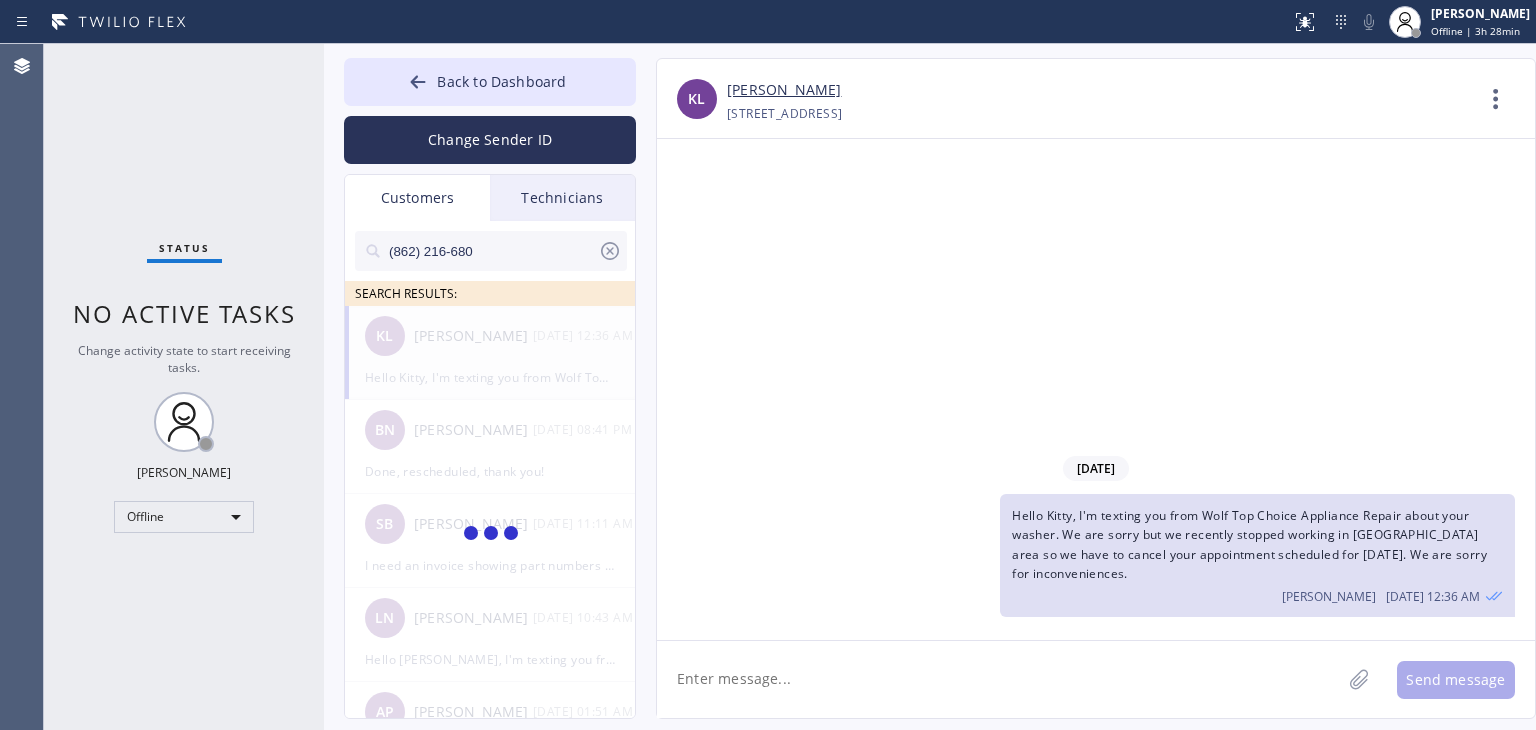 click on "(862) 216-680" at bounding box center [492, 251] 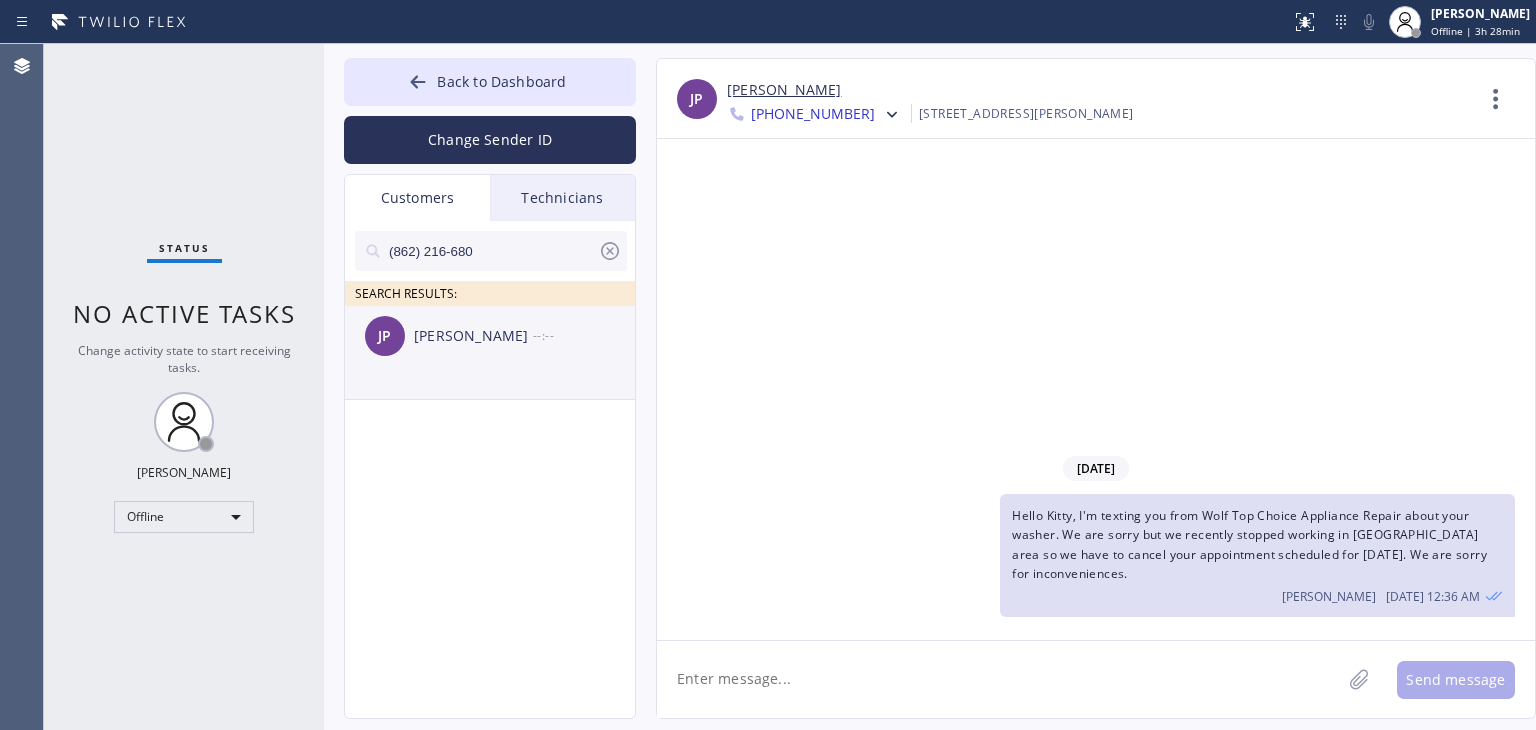 type on "(862) 216-680" 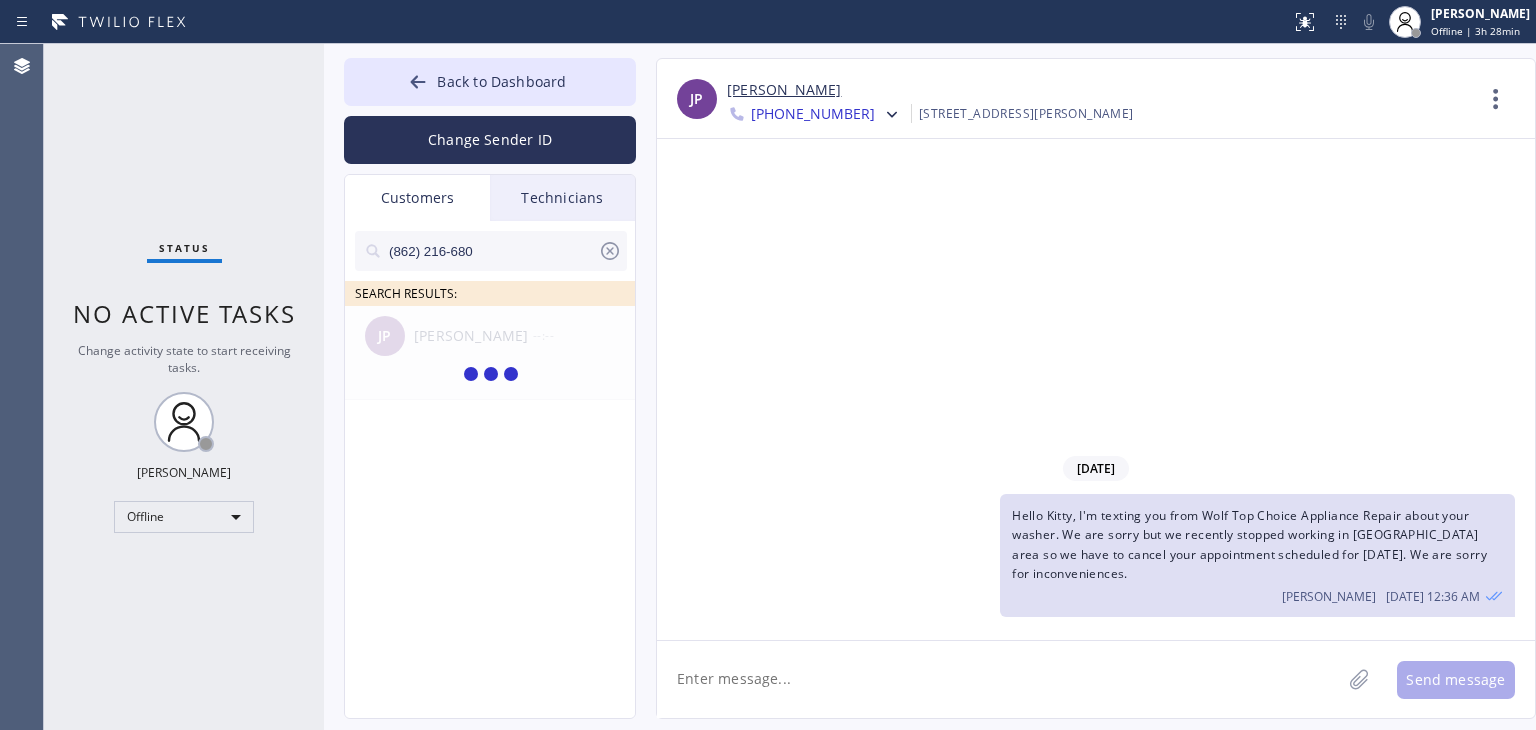 click at bounding box center [491, 375] 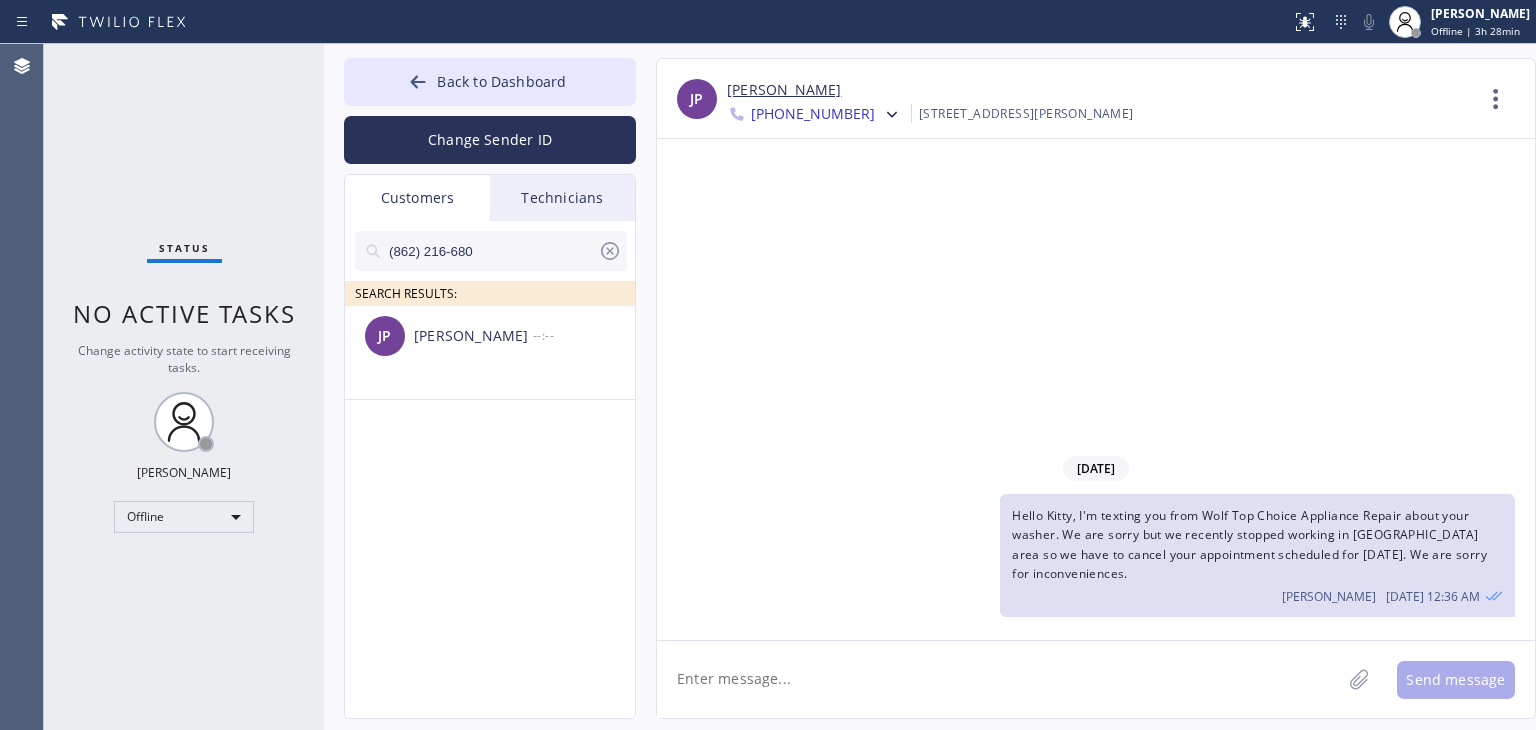 click on "JP [PERSON_NAME] --:--" 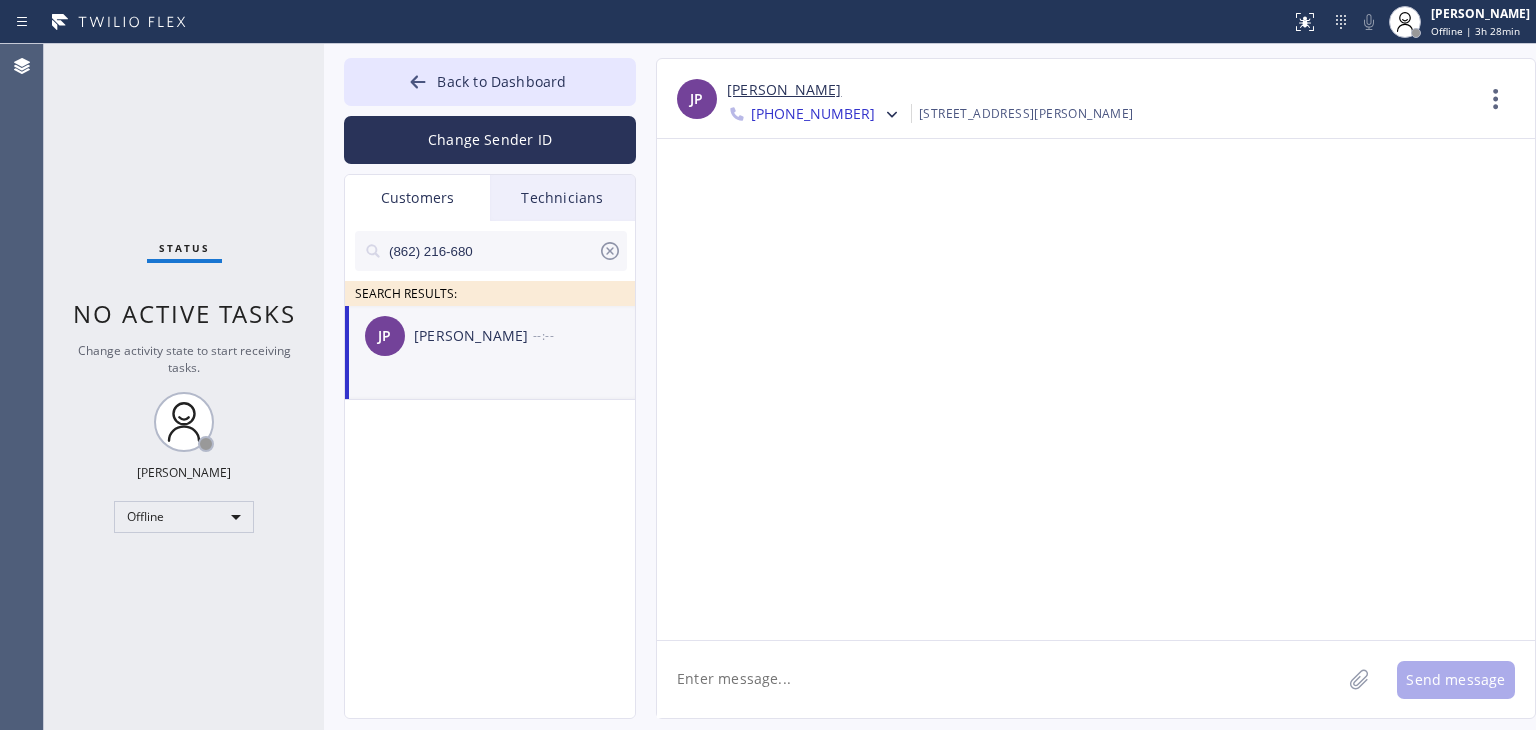 click 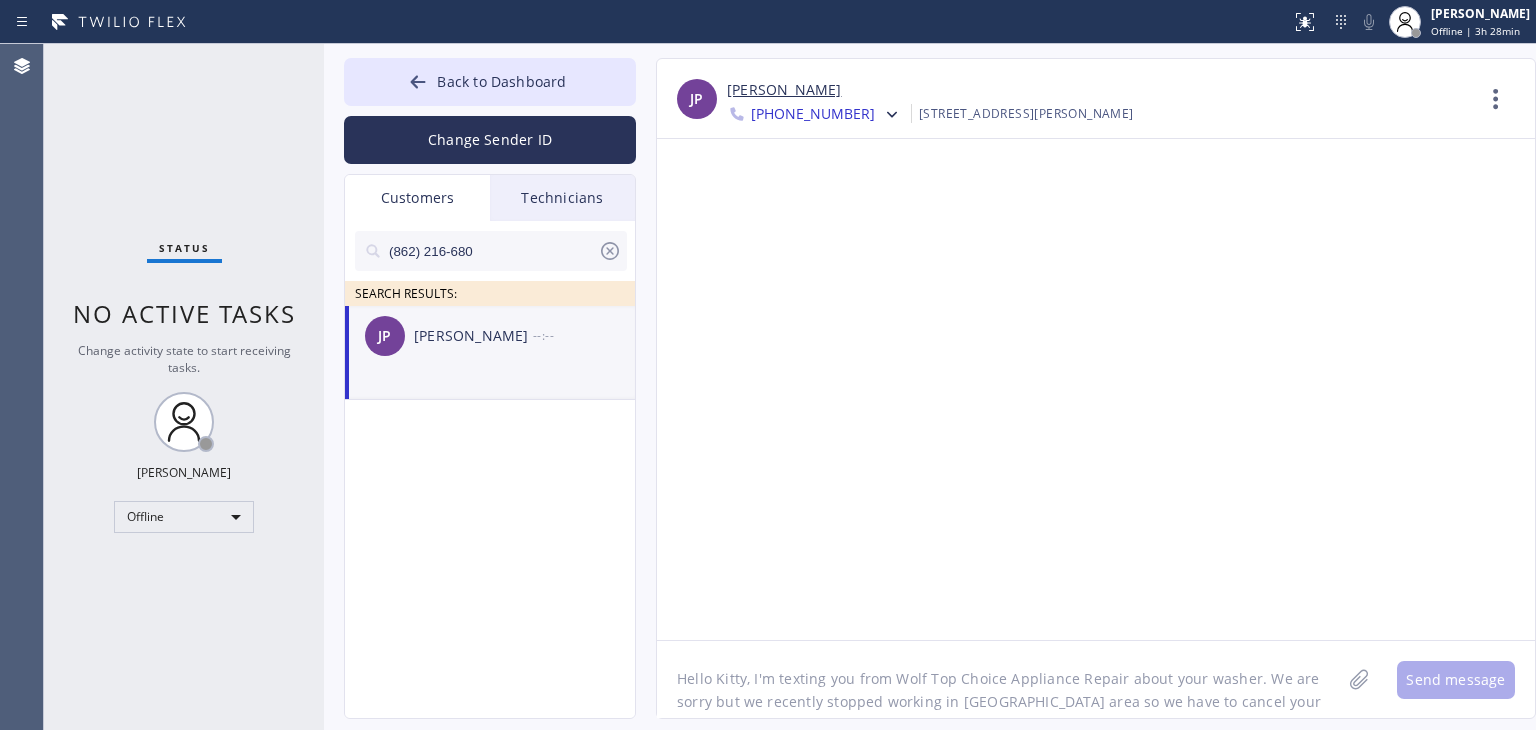 scroll, scrollTop: 16, scrollLeft: 0, axis: vertical 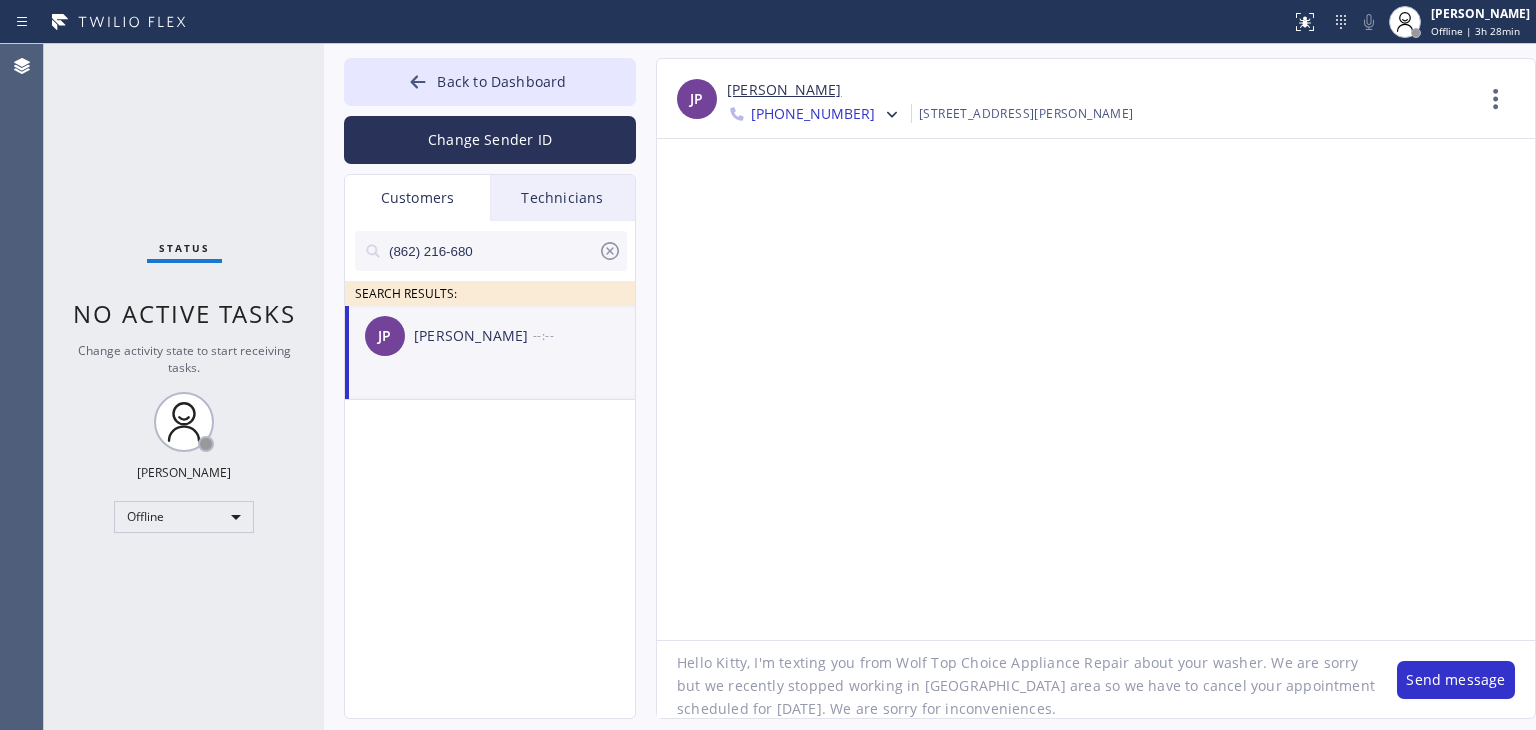drag, startPoint x: 888, startPoint y: 660, endPoint x: 1114, endPoint y: 661, distance: 226.00221 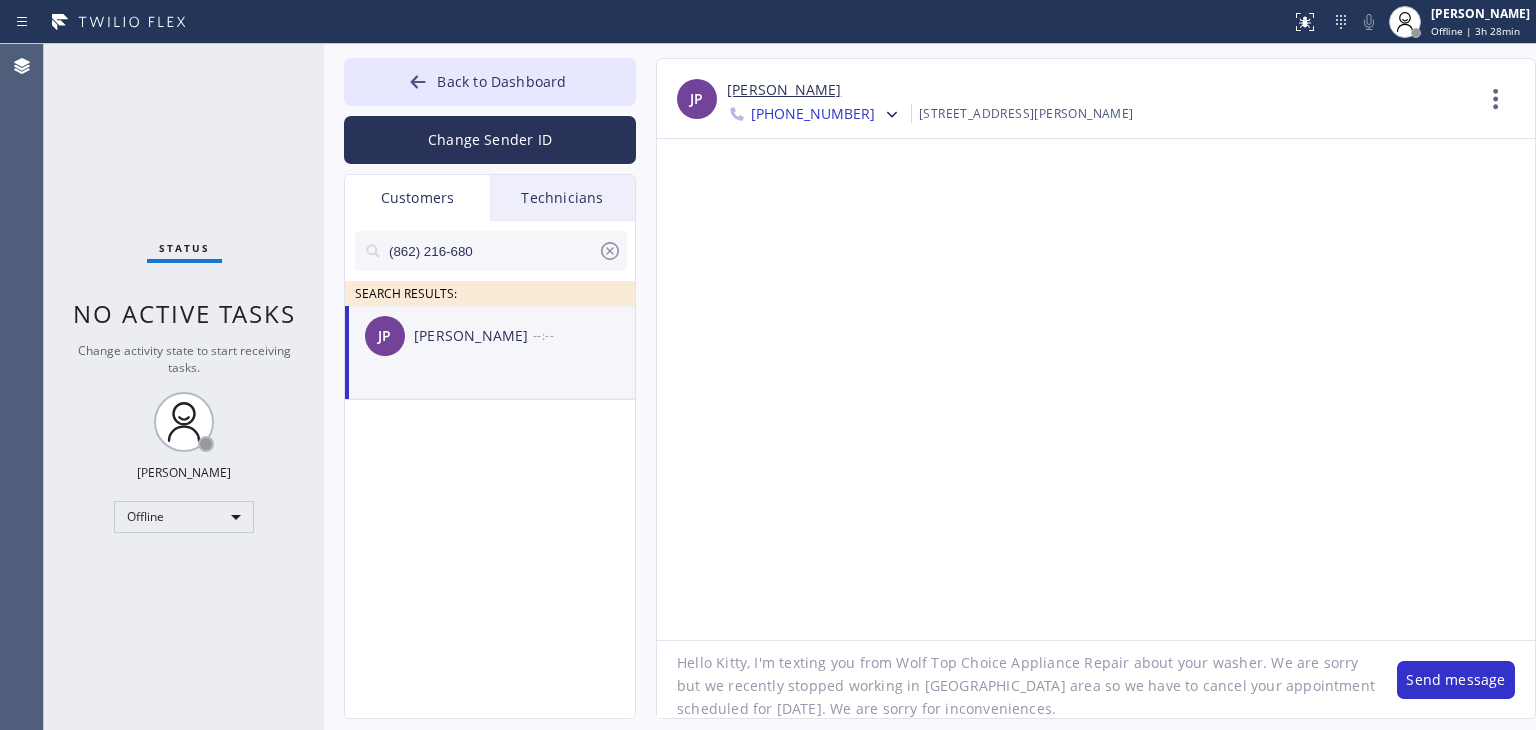 click on "Hello Kitty, I'm texting you from Wolf Top Choice Appliance Repair about your washer. We are sorry but we recently stopped working in [GEOGRAPHIC_DATA] area so we have to cancel your appointment scheduled for [DATE]. We are sorry for inconveniences." 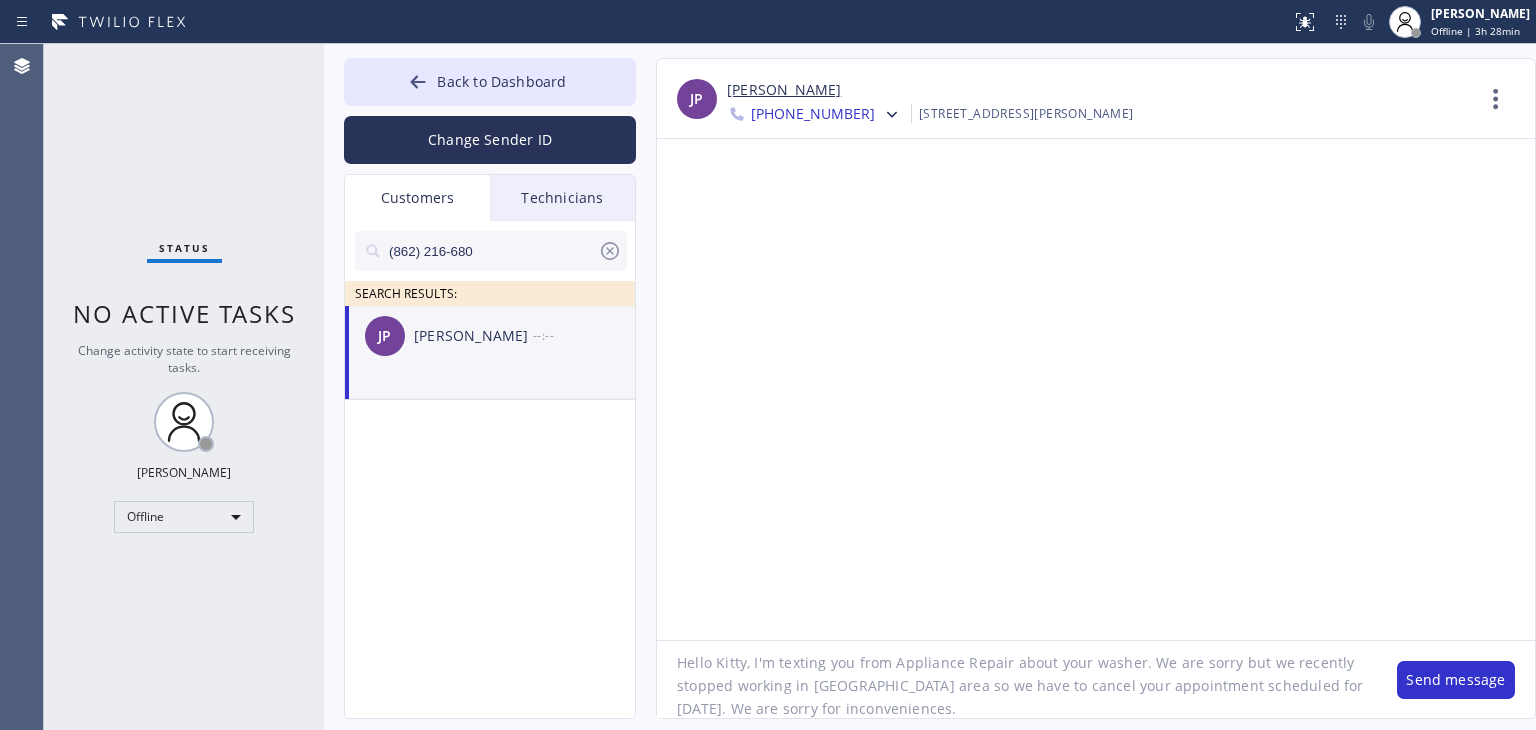click on "Hello Kitty, I'm texting you from Appliance Repair about your washer. We are sorry but we recently stopped working in [GEOGRAPHIC_DATA] area so we have to cancel your appointment scheduled for [DATE]. We are sorry for inconveniences." 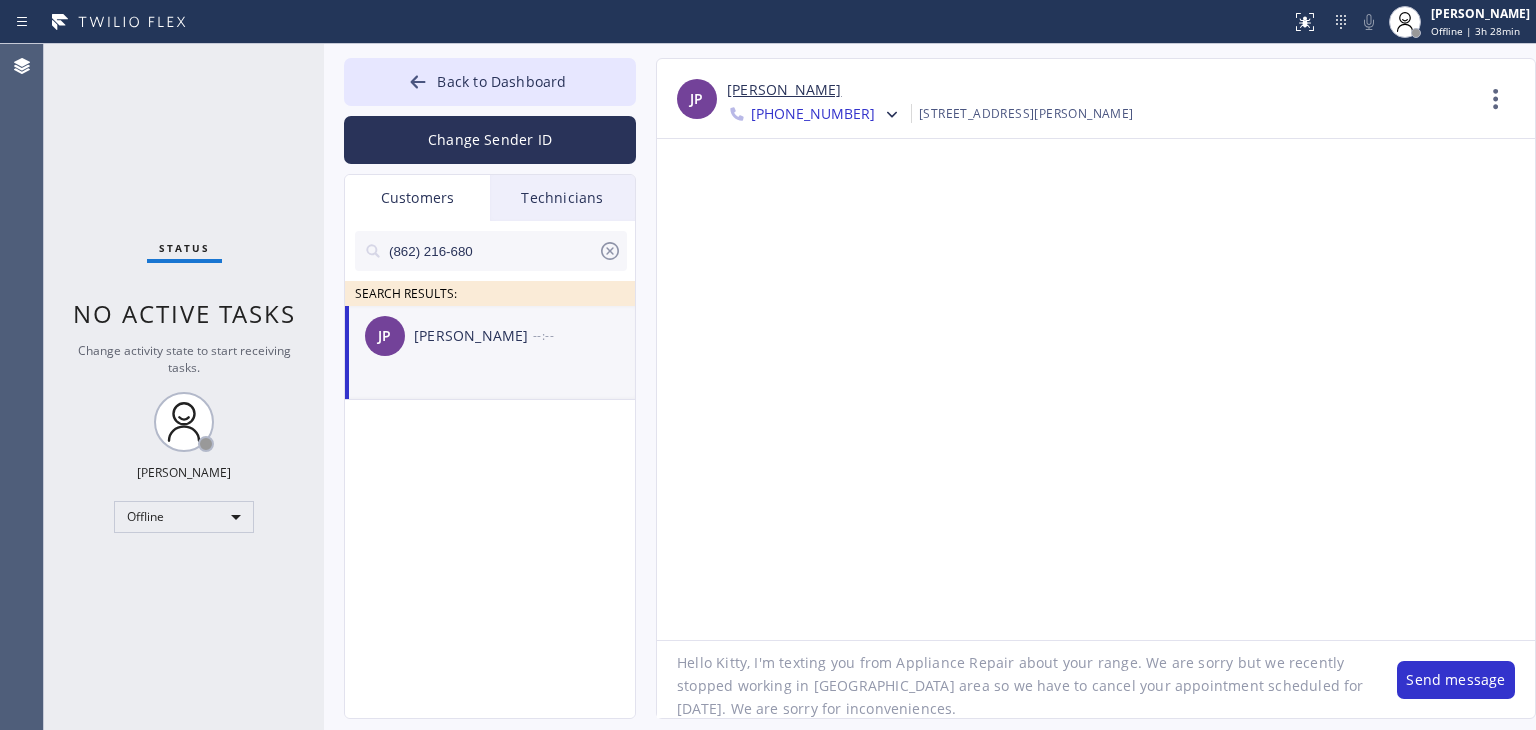 click on "Hello Kitty, I'm texting you from Appliance Repair about your range. We are sorry but we recently stopped working in [GEOGRAPHIC_DATA] area so we have to cancel your appointment scheduled for [DATE]. We are sorry for inconveniences." 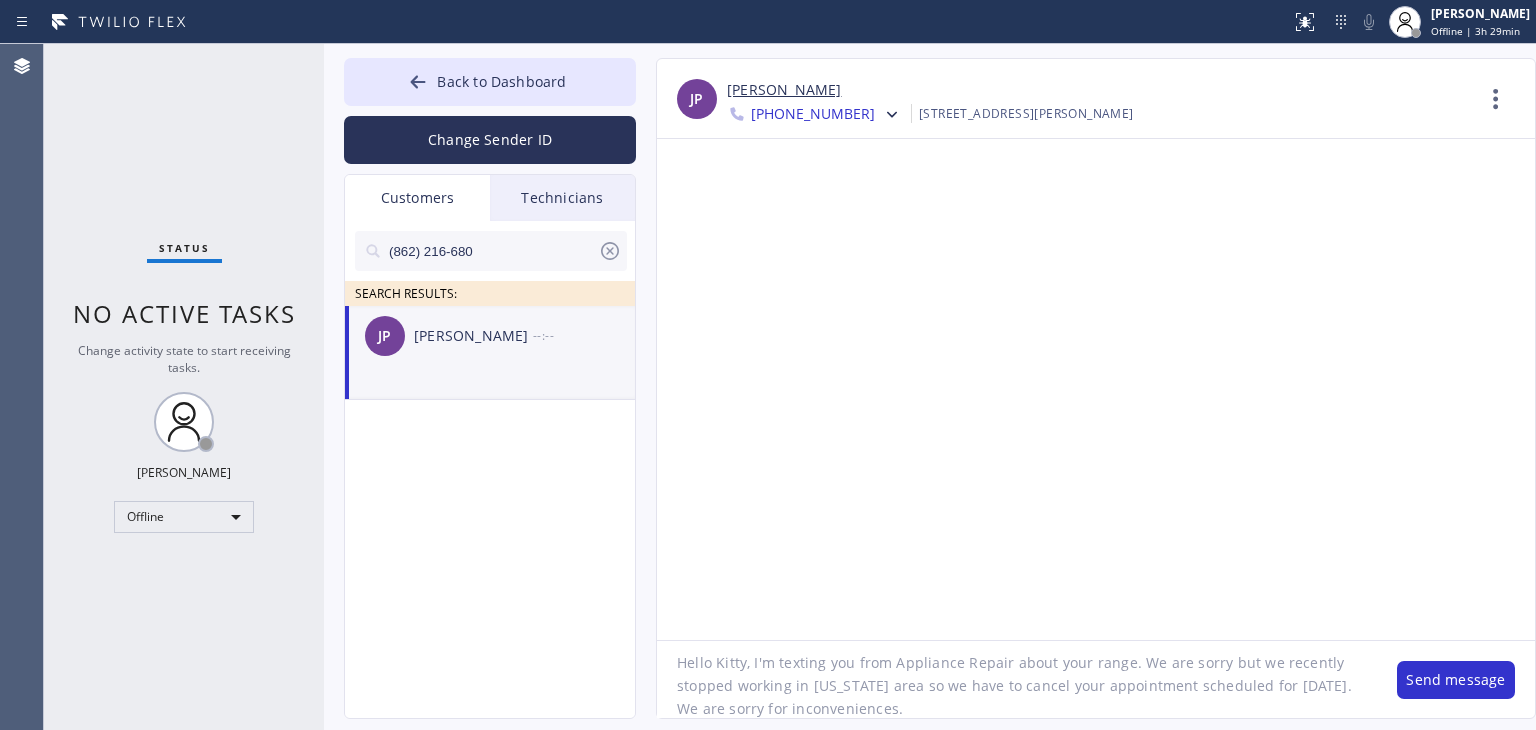 click on "Hello Kitty, I'm texting you from Appliance Repair about your range. We are sorry but we recently stopped working in [US_STATE] area so we have to cancel your appointment scheduled for [DATE]. We are sorry for inconveniences." 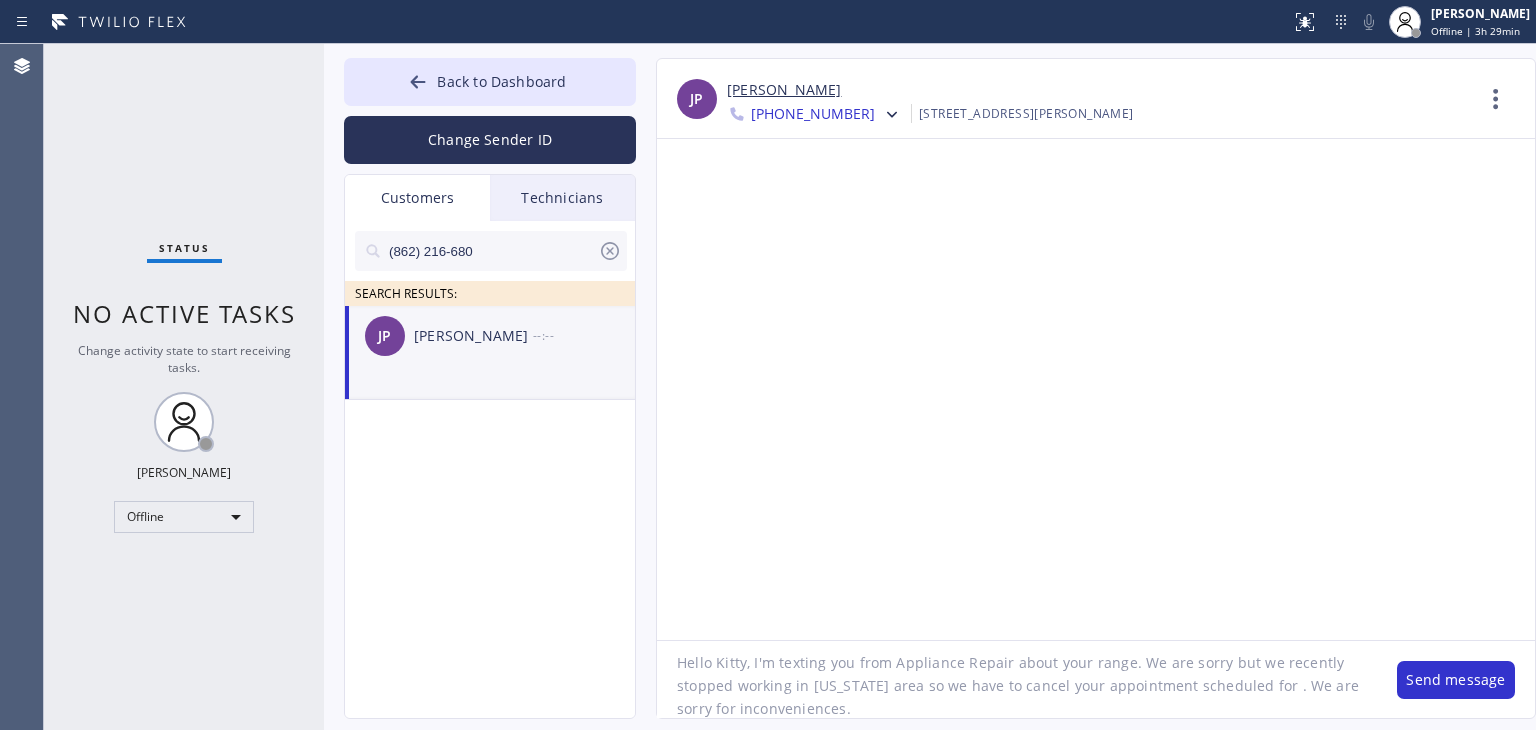 paste on "[DATE]" 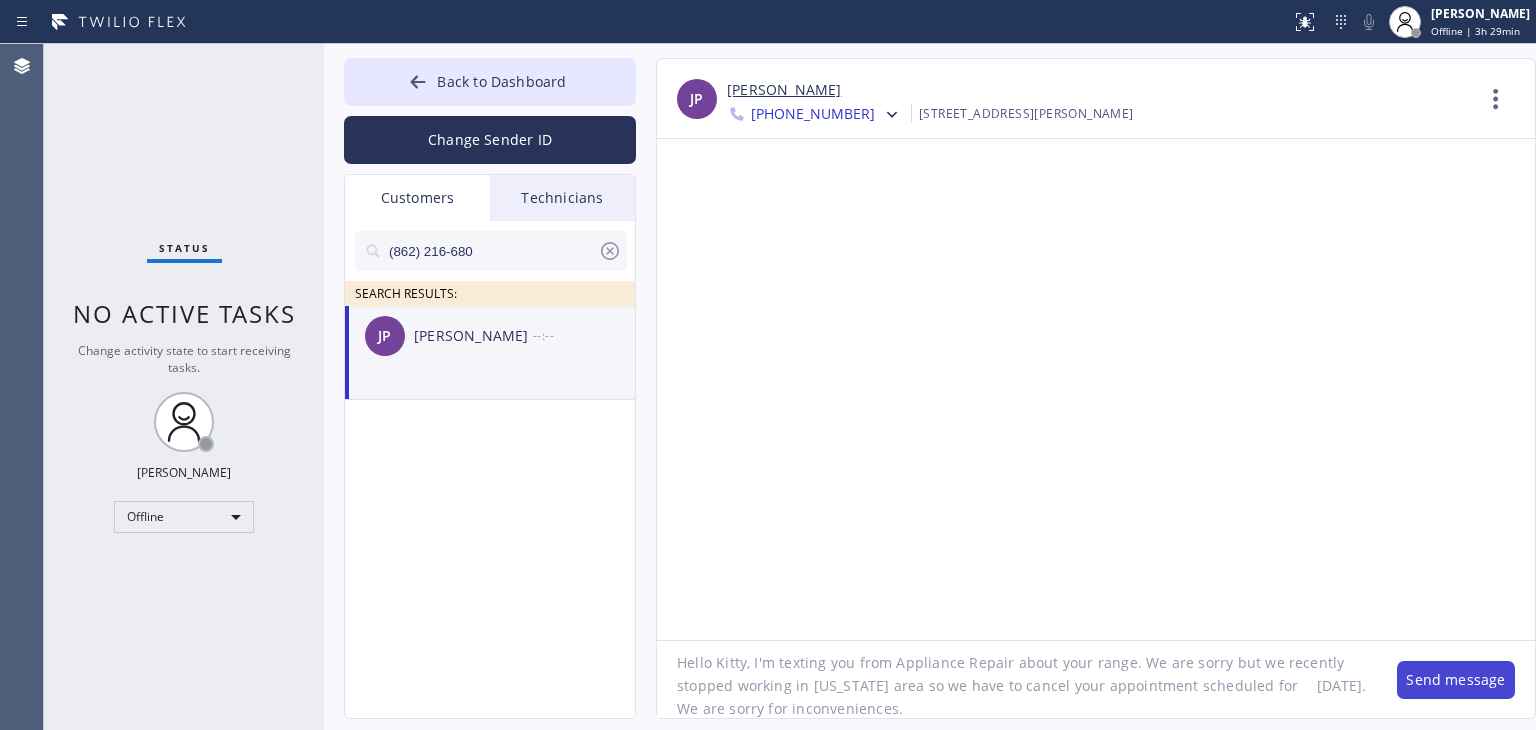 type on "Hello Kitty, I'm texting you from Appliance Repair about your range. We are sorry but we recently stopped working in [US_STATE] area so we have to cancel your appointment scheduled for 	[DATE]. We are sorry for inconveniences." 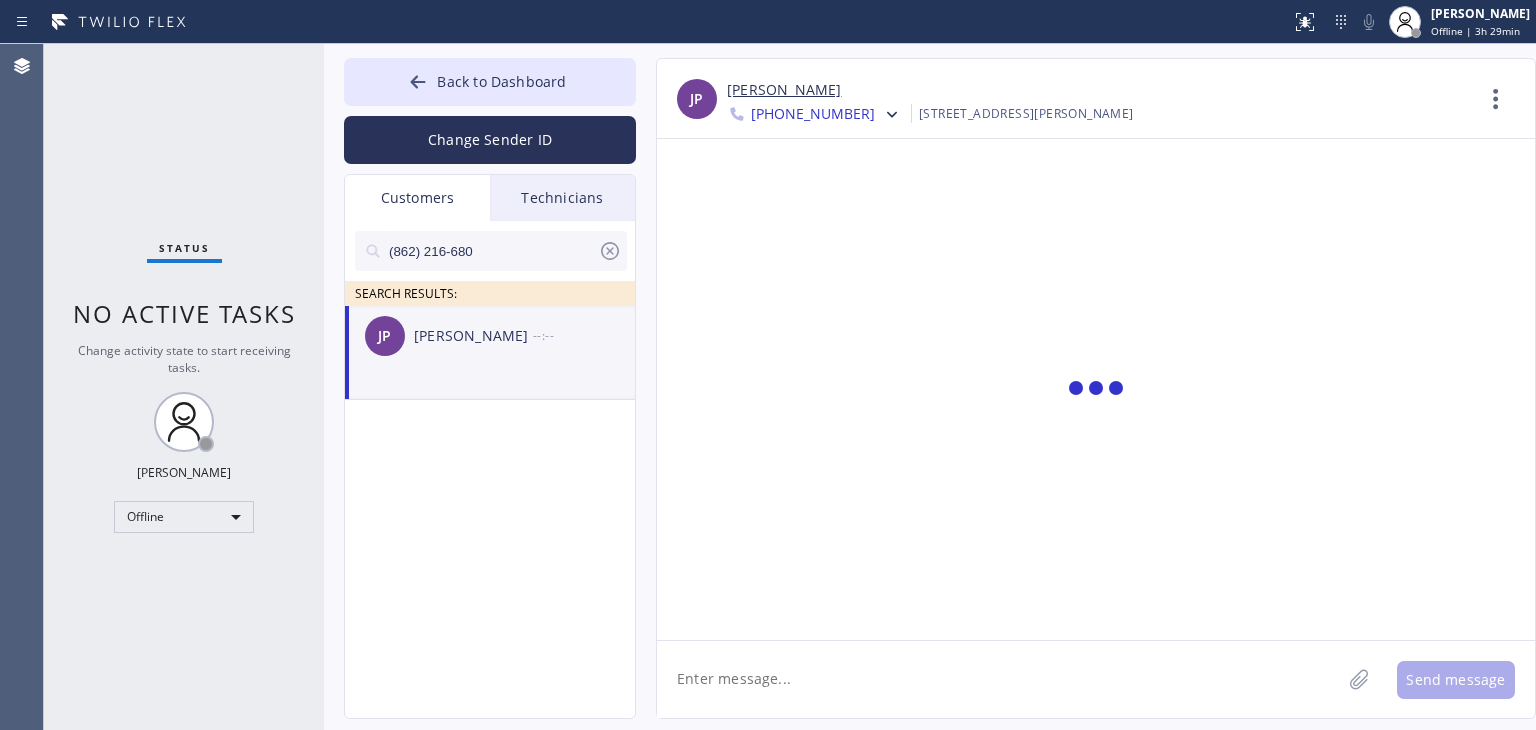 scroll, scrollTop: 0, scrollLeft: 0, axis: both 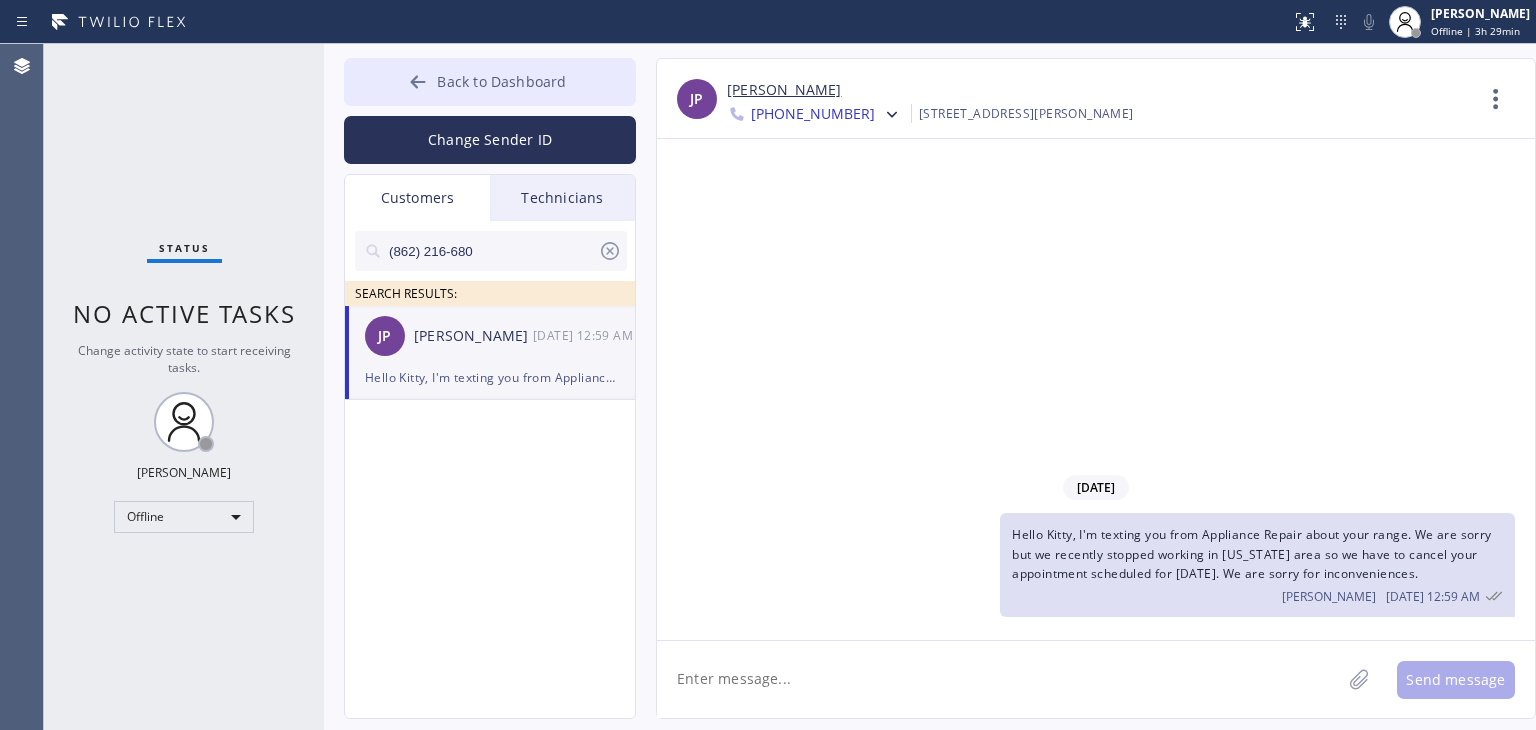 click on "Back to Dashboard" at bounding box center [501, 81] 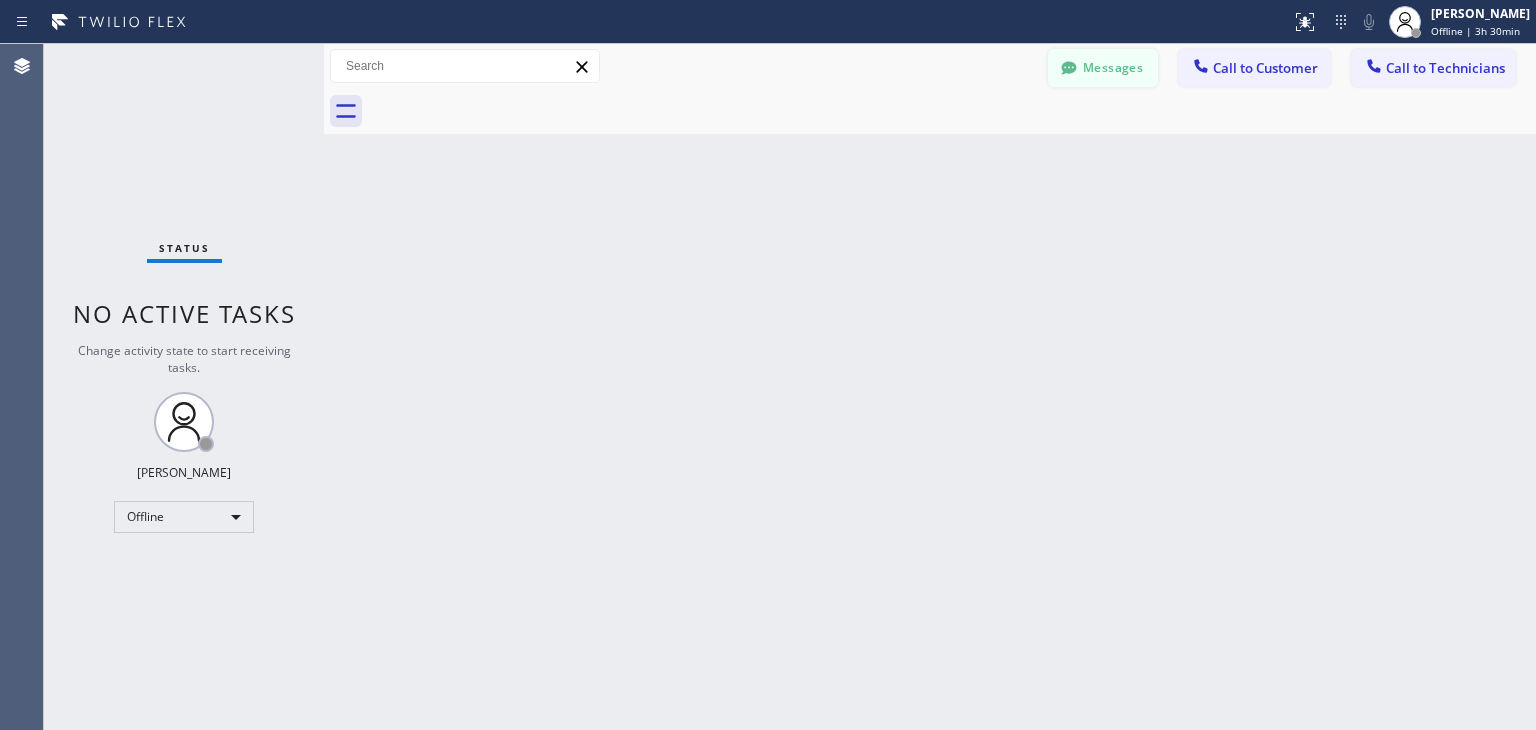 click 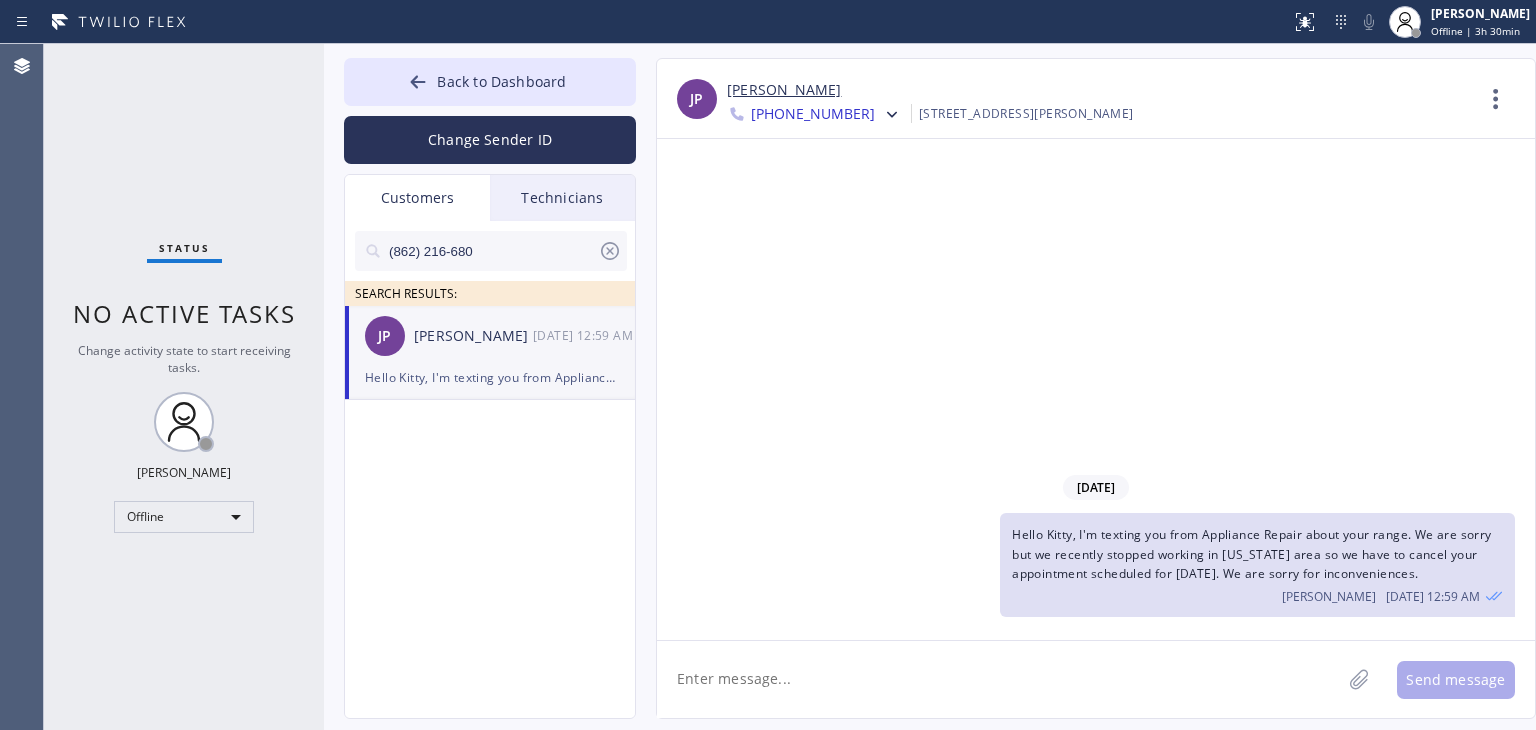 click on "Hello Kitty, I'm texting you from Appliance Repair about your range. We are sorry but we recently stopped working in [US_STATE] area so we have to cancel your appointment scheduled for 	[DATE]. We are sorry for inconveniences." at bounding box center [1251, 553] 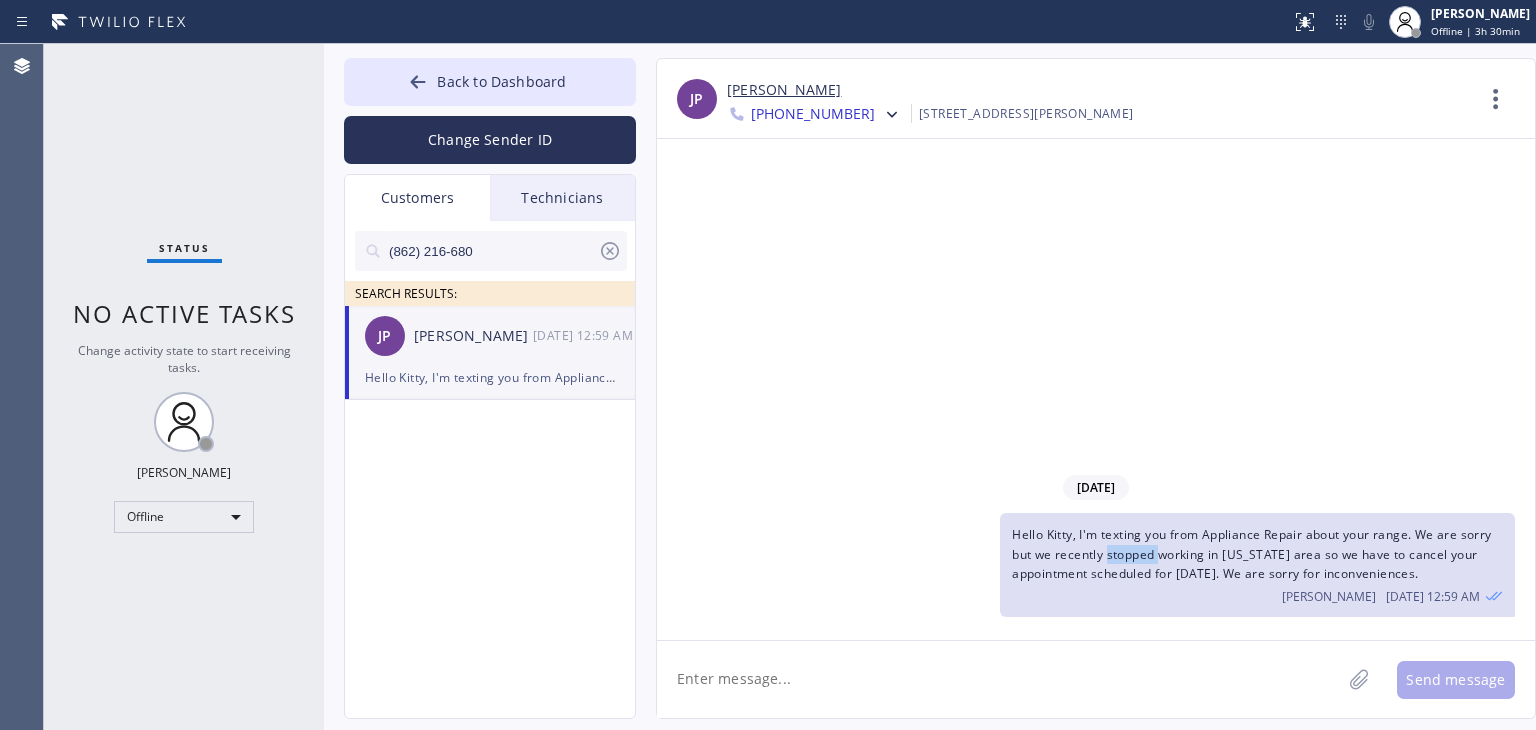 click on "Hello Kitty, I'm texting you from Appliance Repair about your range. We are sorry but we recently stopped working in [US_STATE] area so we have to cancel your appointment scheduled for 	[DATE]. We are sorry for inconveniences." at bounding box center [1251, 553] 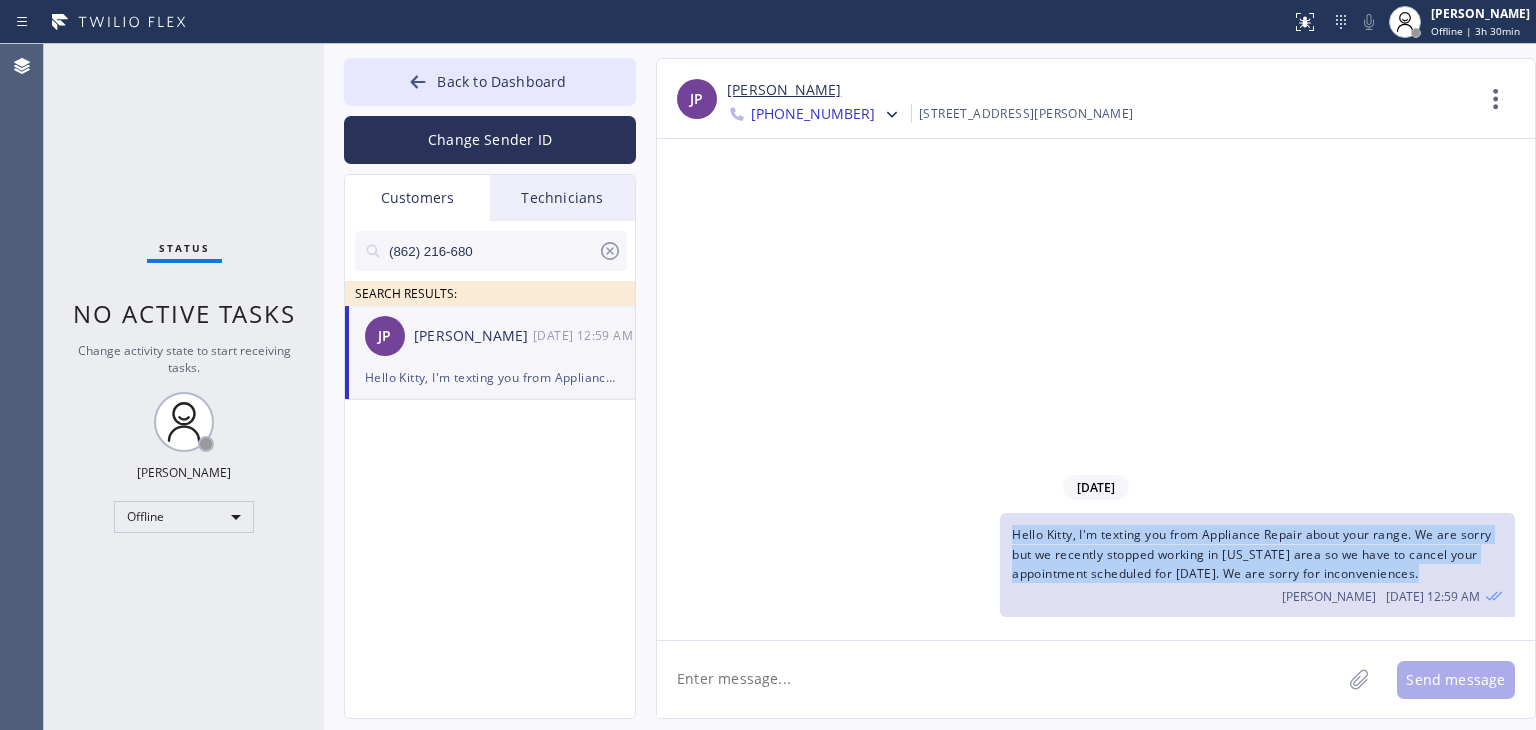 click on "Hello Kitty, I'm texting you from Appliance Repair about your range. We are sorry but we recently stopped working in [US_STATE] area so we have to cancel your appointment scheduled for 	[DATE]. We are sorry for inconveniences." at bounding box center [1251, 553] 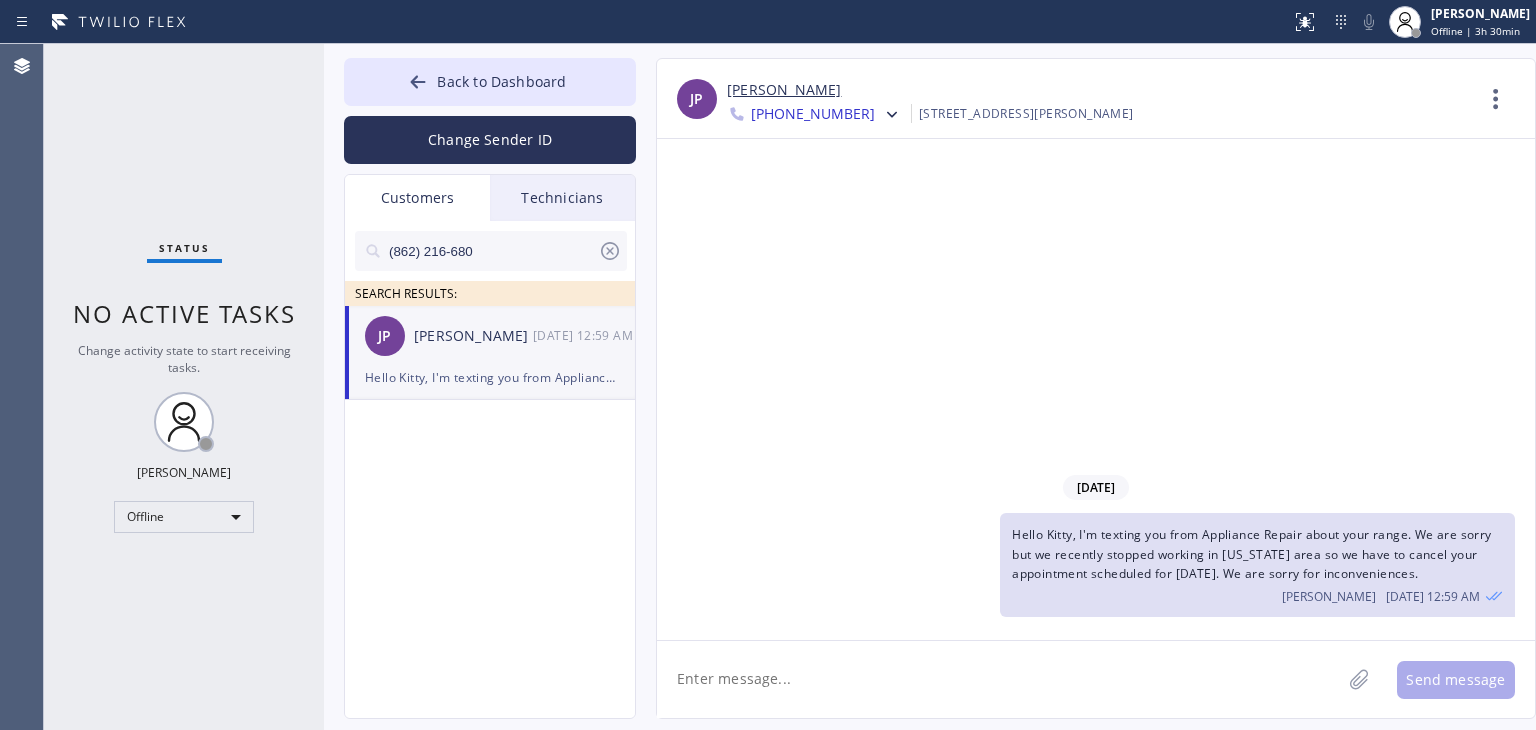 click 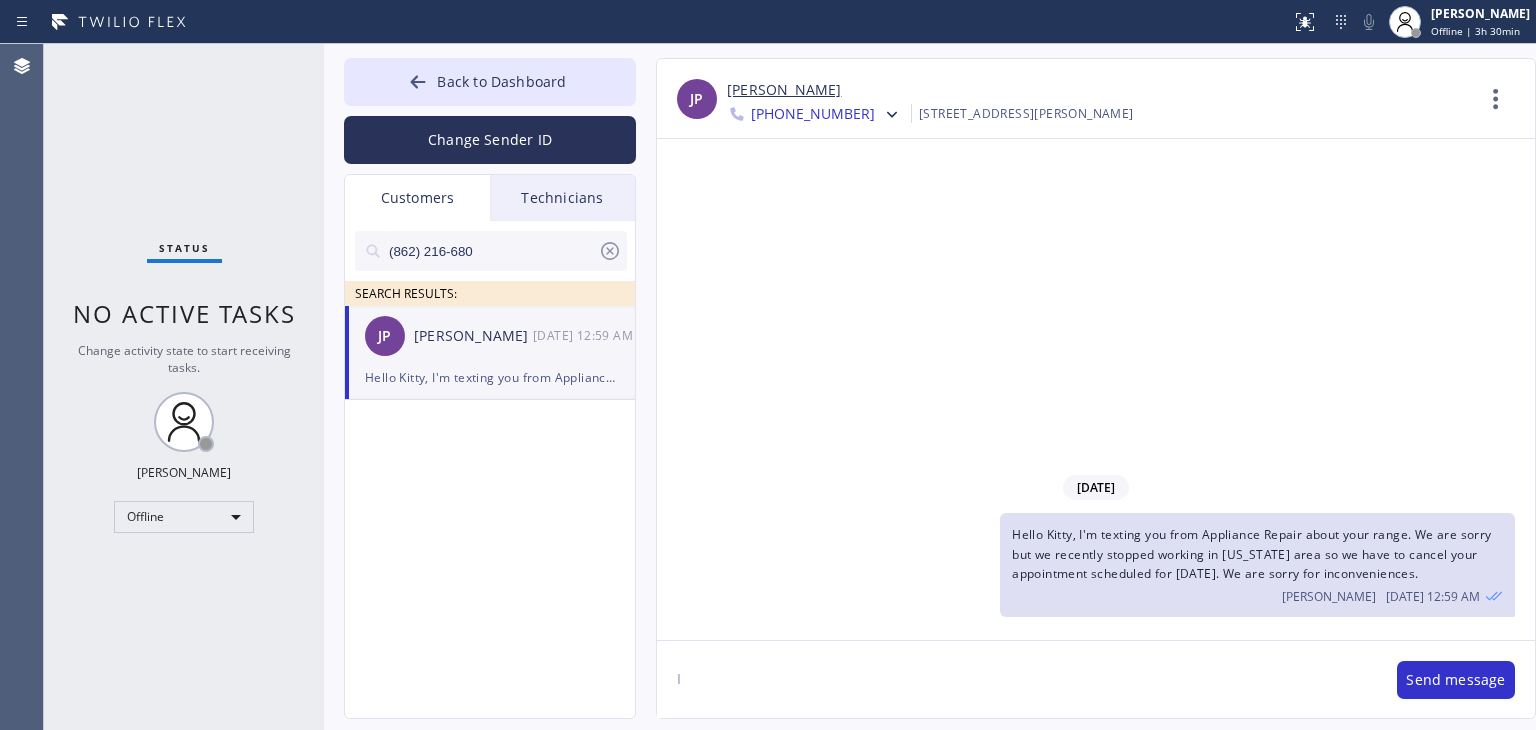 type on "I" 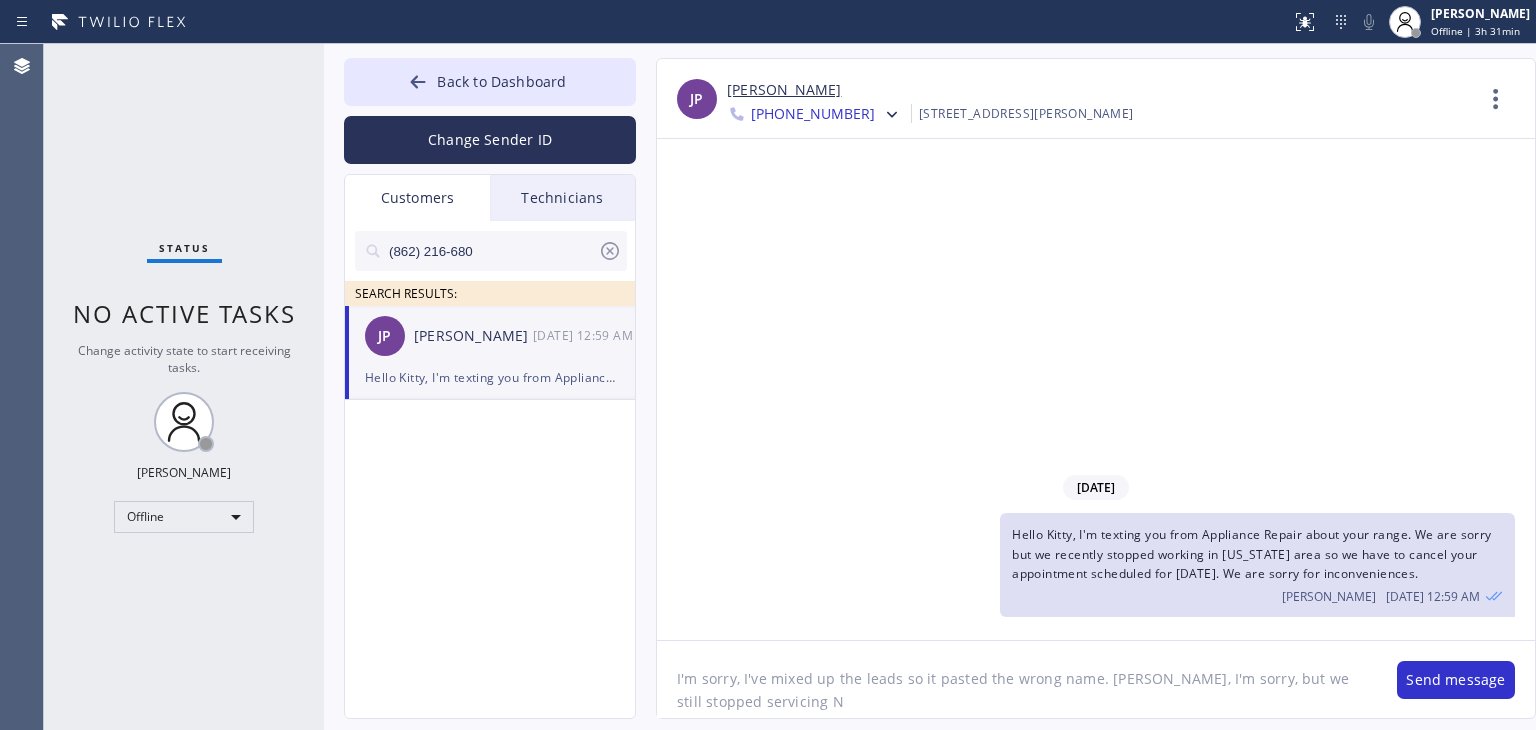 type on "I'm sorry, I've mixed up the leads so it pasted the wrong name. [PERSON_NAME], I'm sorry, but we still stopped servicing [GEOGRAPHIC_DATA]" 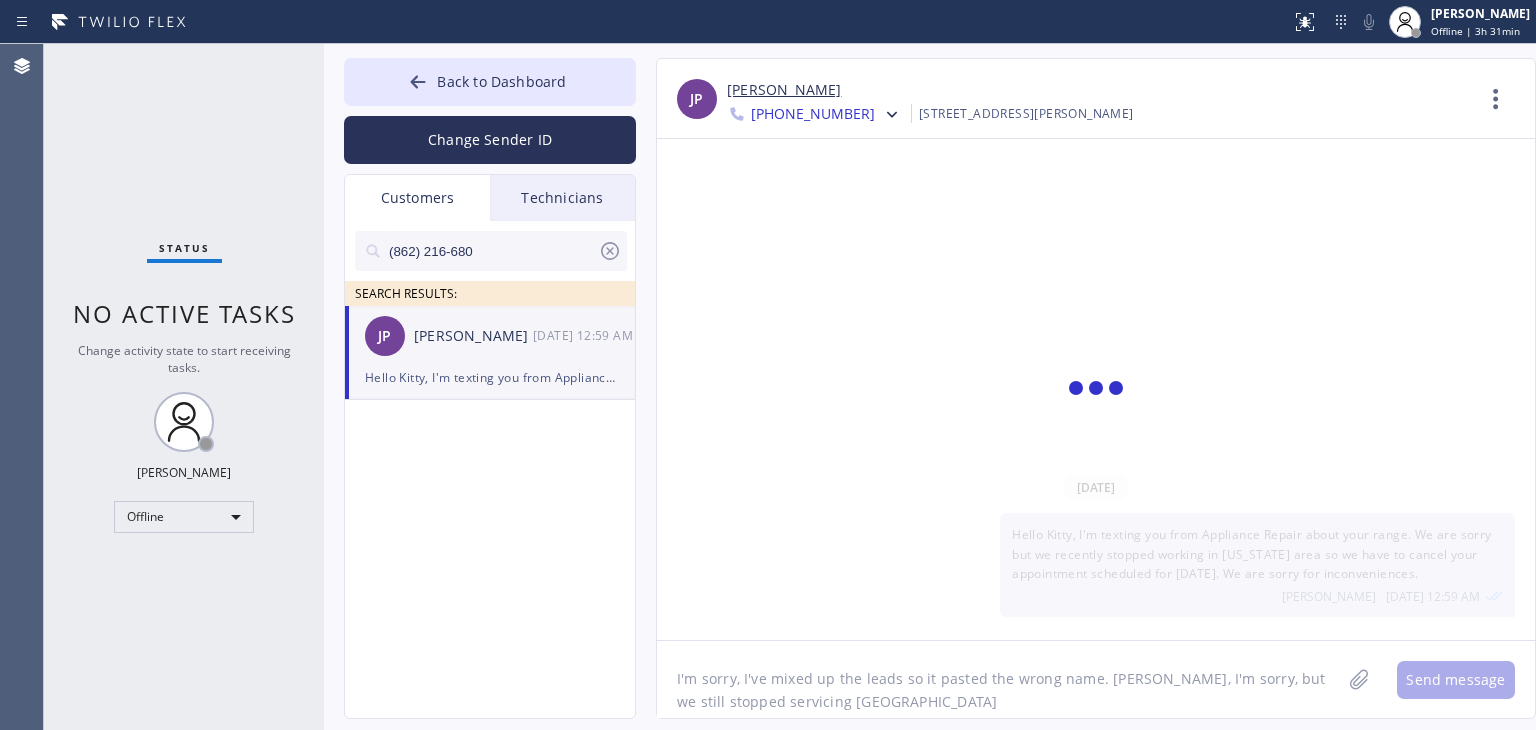 type 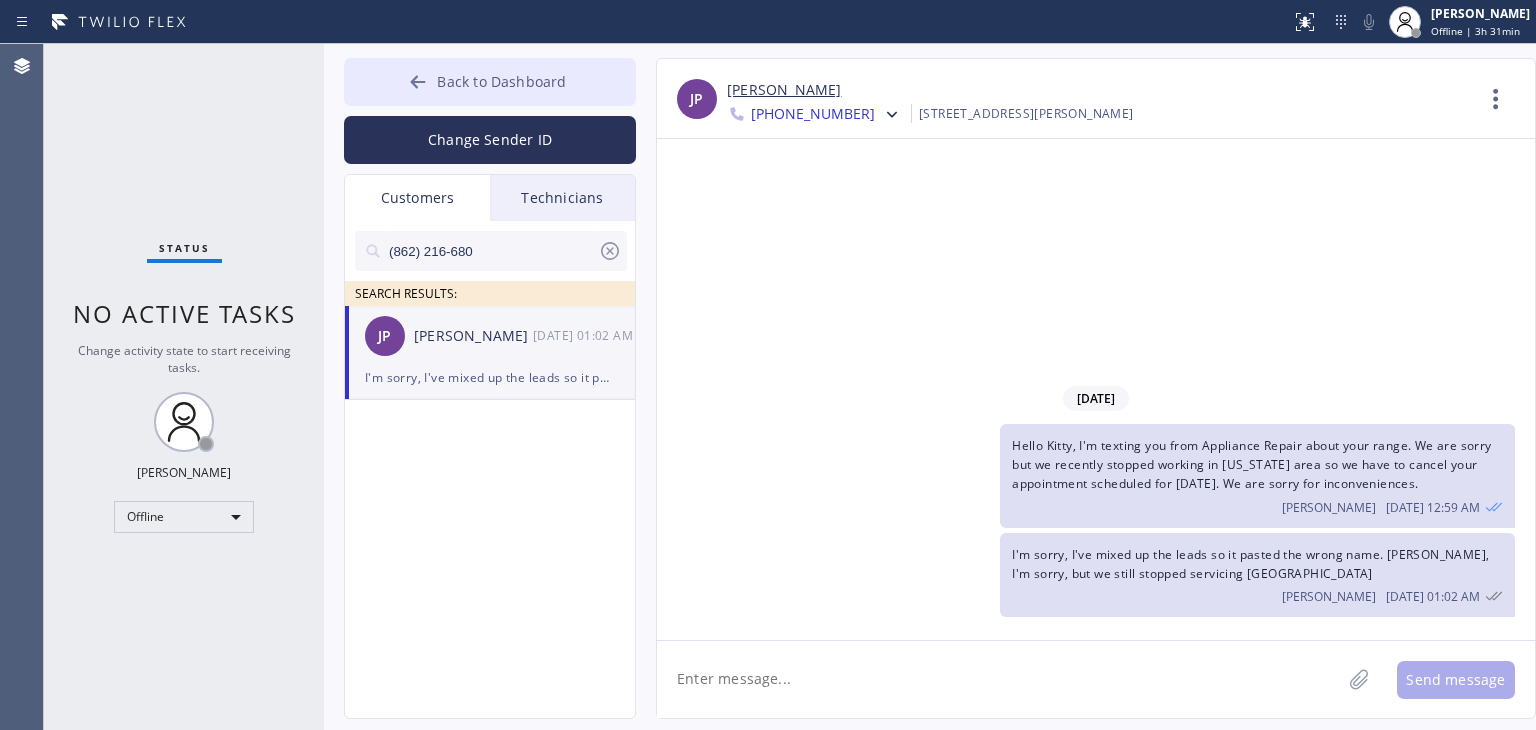 click on "Back to Dashboard" at bounding box center [490, 82] 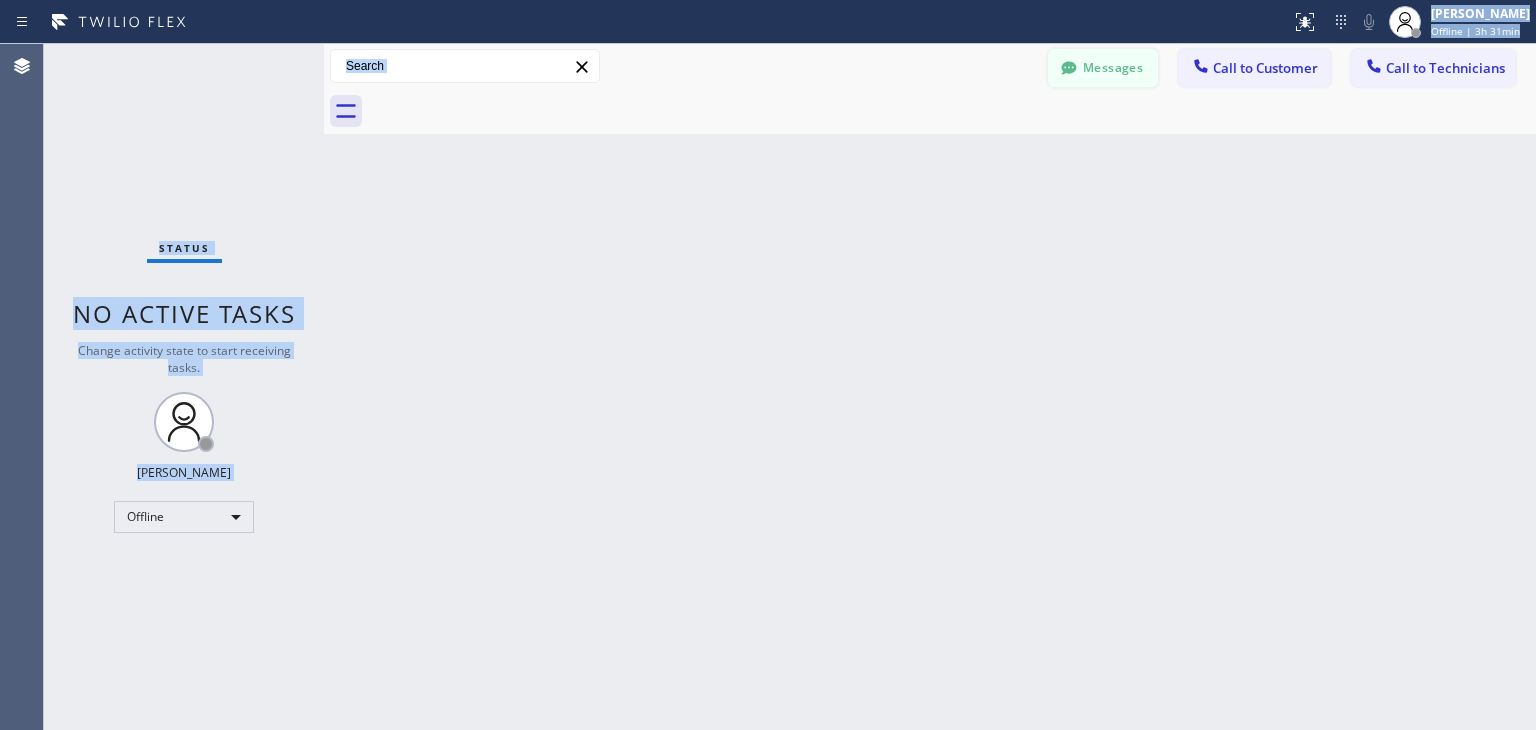drag, startPoint x: 1107, startPoint y: 39, endPoint x: 1107, endPoint y: 74, distance: 35 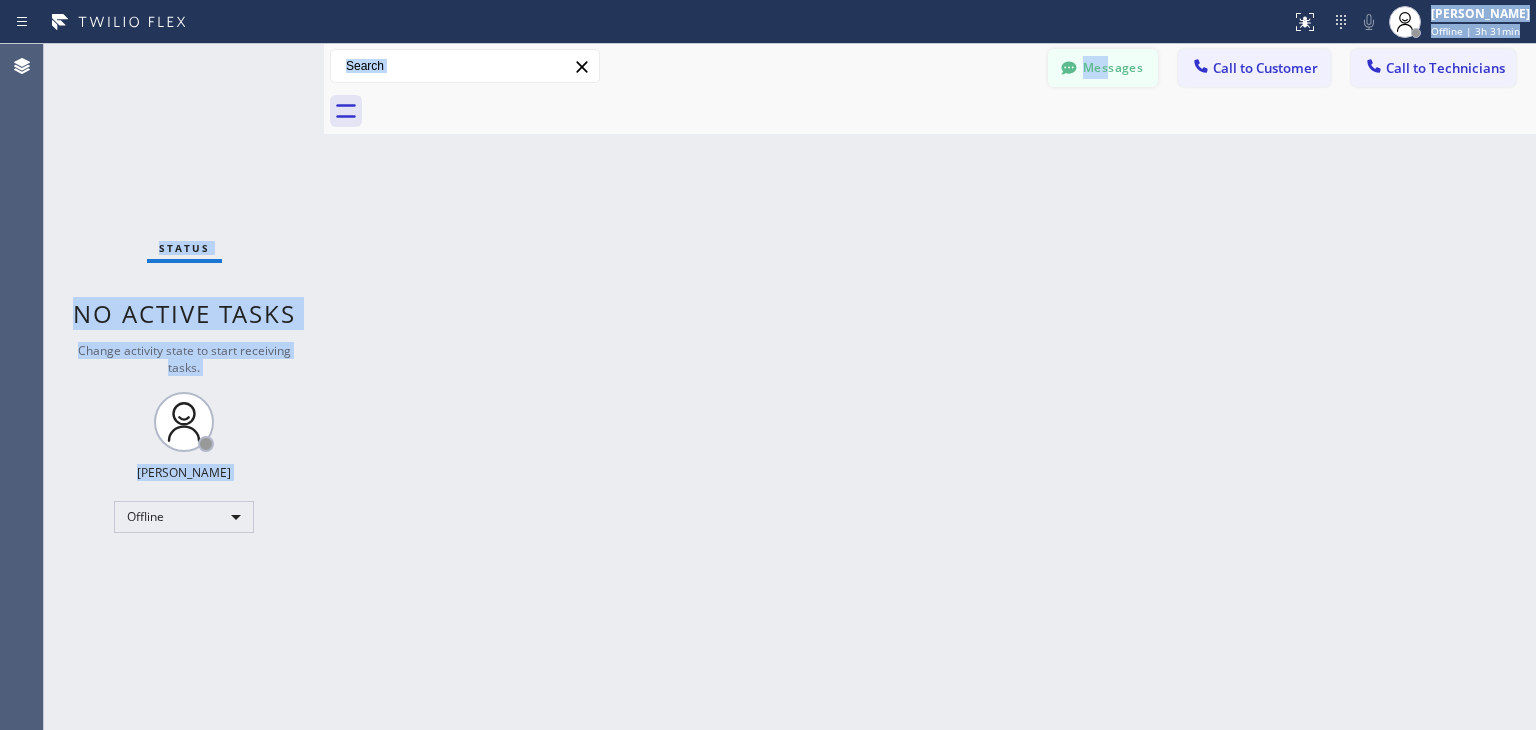 click on "Messages" at bounding box center [1103, 68] 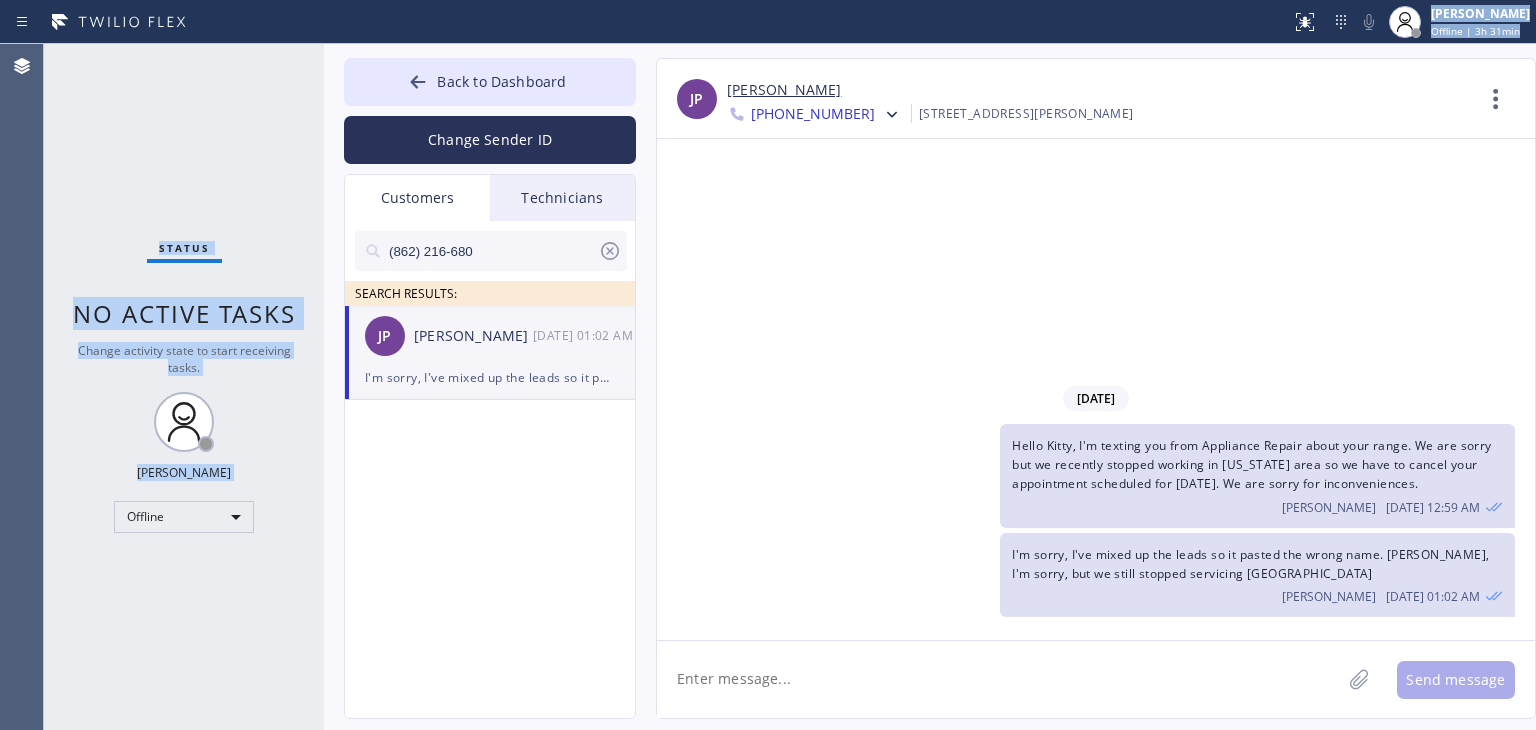 click 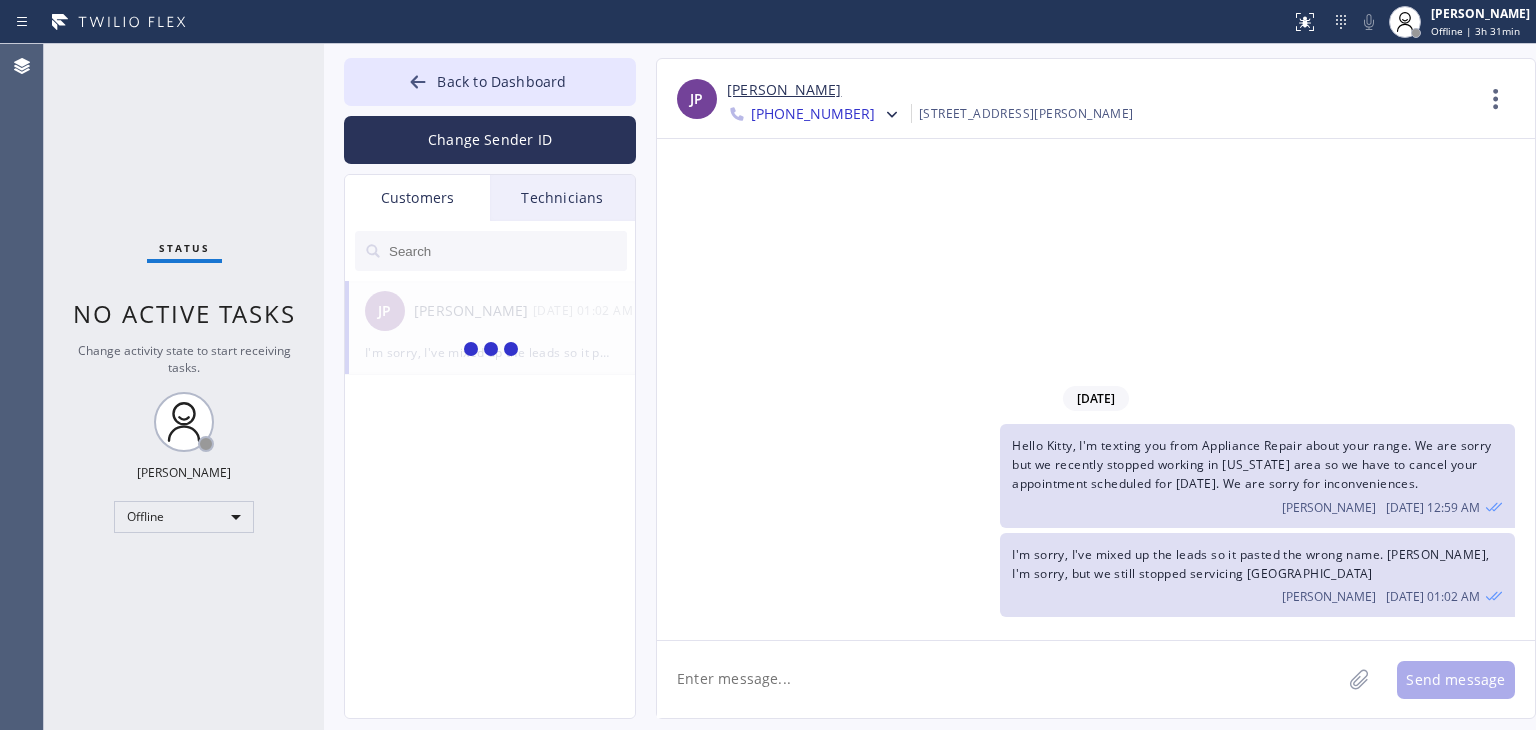 click on "Technicians" at bounding box center [562, 198] 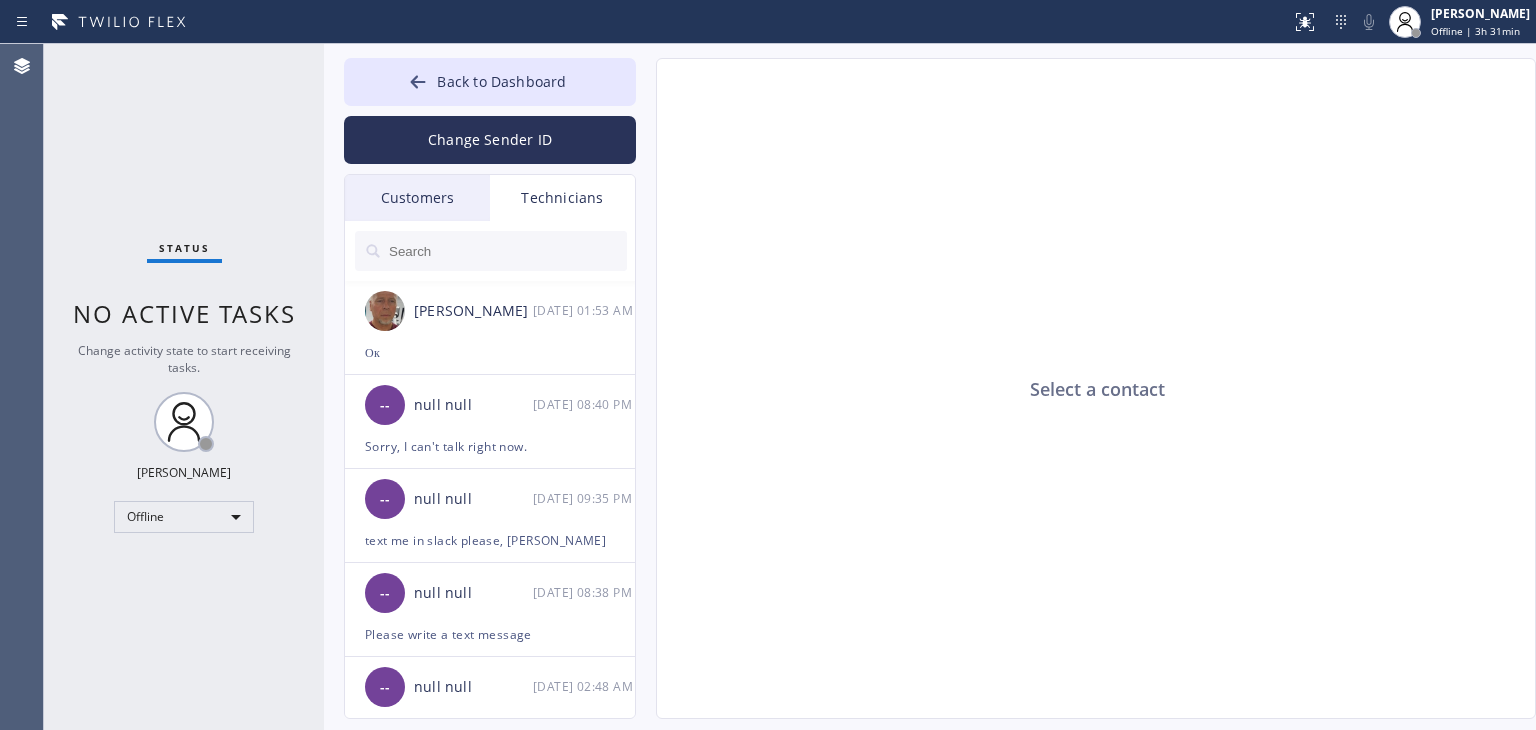 click on "Customers" at bounding box center [417, 198] 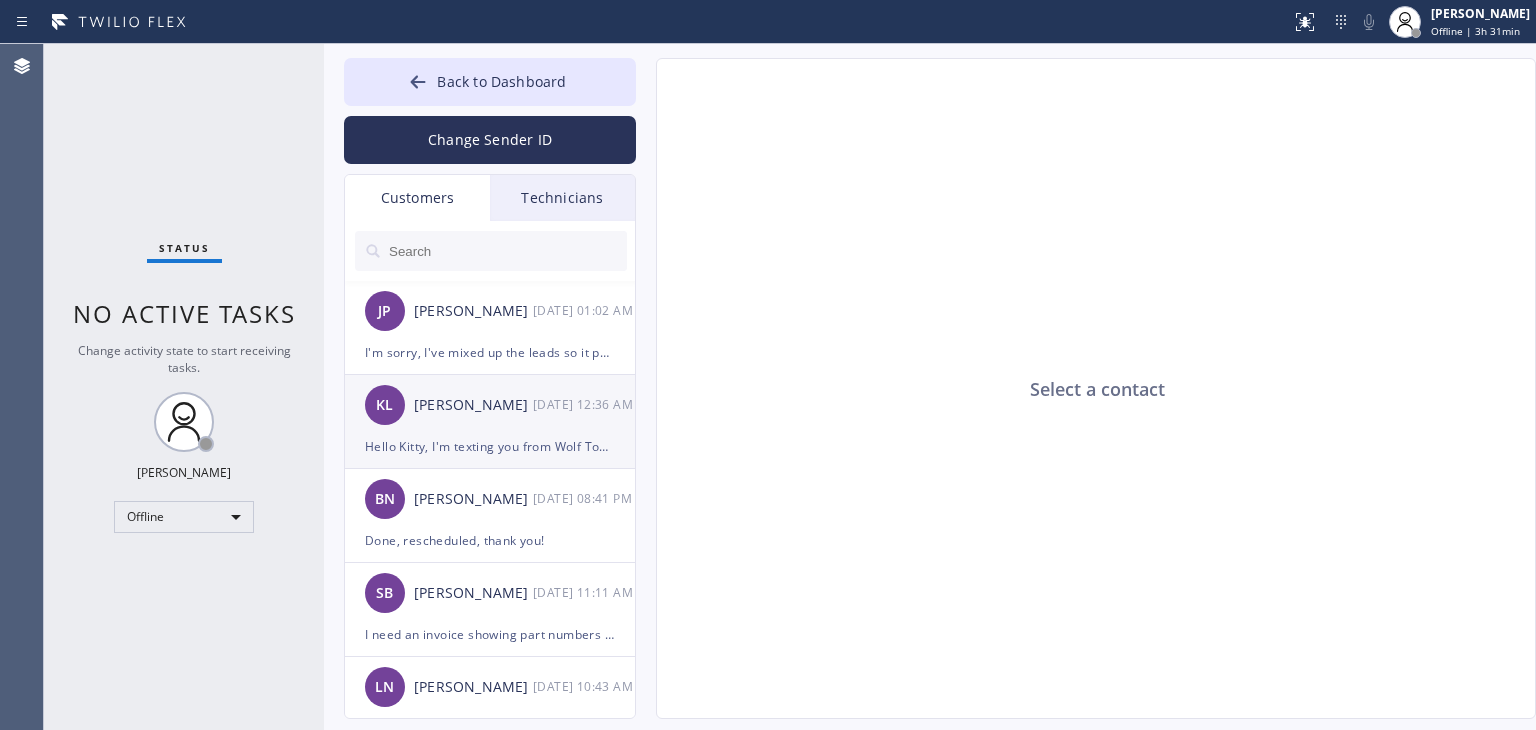 click on "KL Kitty Li [DATE] 12:36 AM" at bounding box center (491, 405) 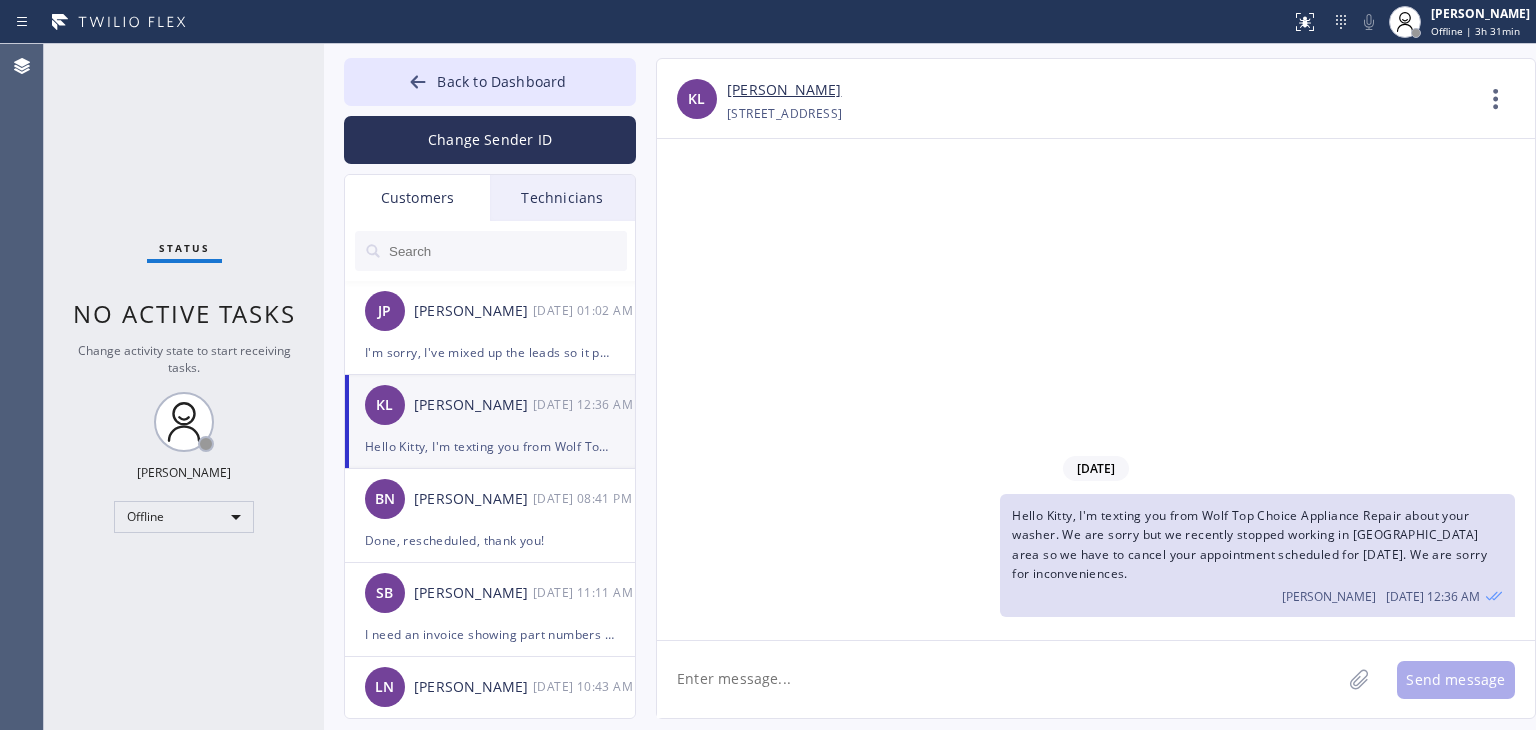 click on "Hello Kitty, I'm texting you from Wolf Top Choice Appliance Repair about your washer. We are sorry but we recently stopped working in [GEOGRAPHIC_DATA] area so we have to cancel your appointment scheduled for [DATE]. We are sorry for inconveniences. [PERSON_NAME] [DATE] 12:36 AM" 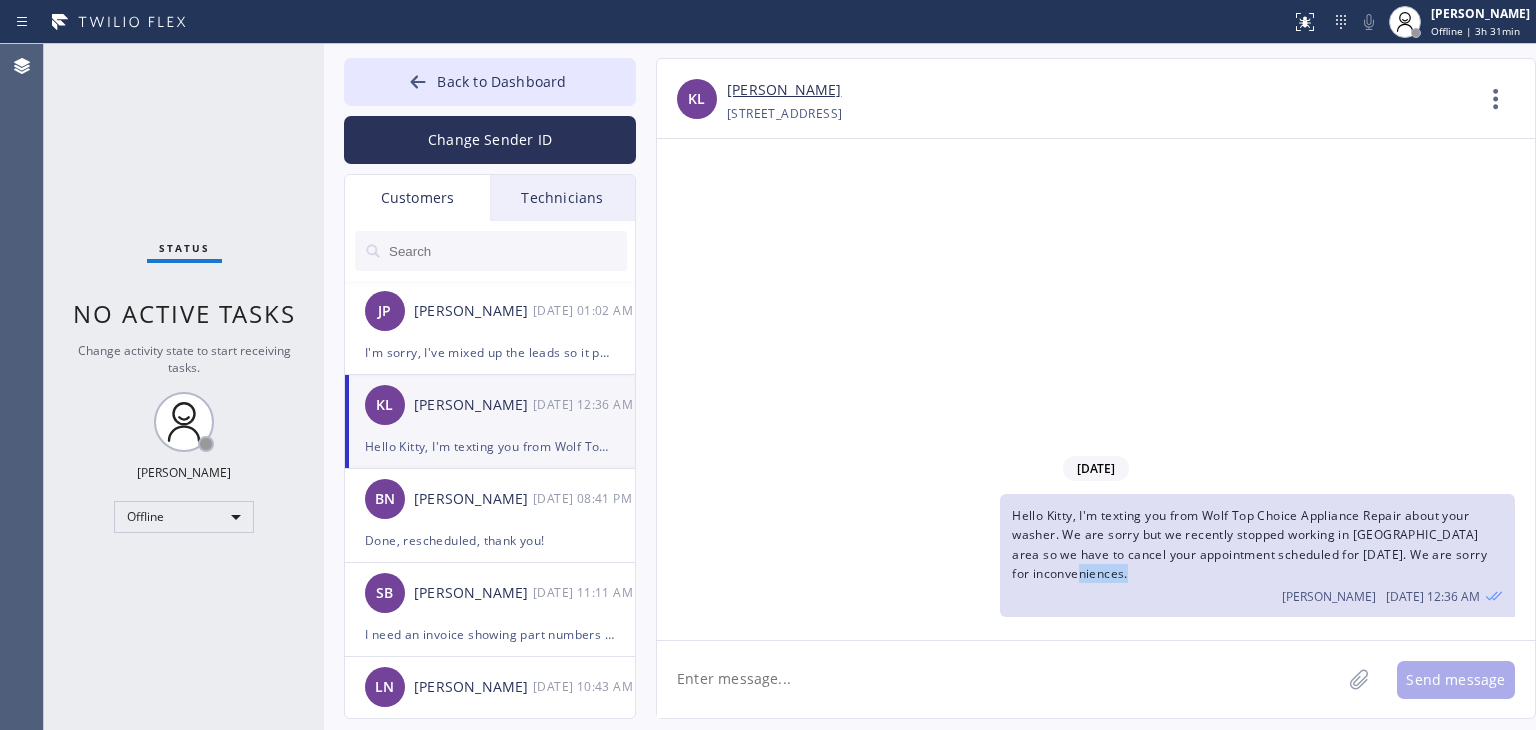 click on "Hello Kitty, I'm texting you from Wolf Top Choice Appliance Repair about your washer. We are sorry but we recently stopped working in [GEOGRAPHIC_DATA] area so we have to cancel your appointment scheduled for [DATE]. We are sorry for inconveniences. [PERSON_NAME] [DATE] 12:36 AM" 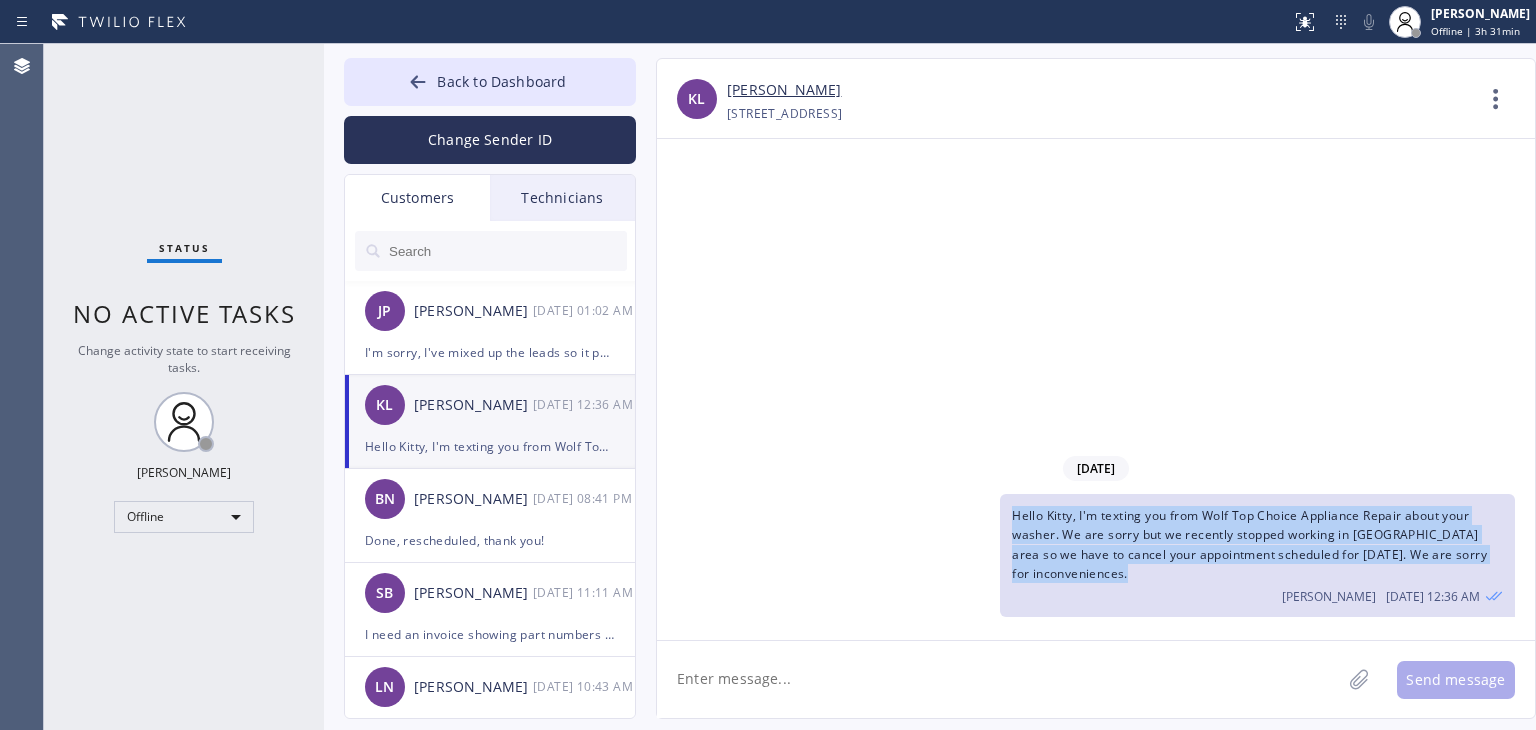 click on "Hello Kitty, I'm texting you from Wolf Top Choice Appliance Repair about your washer. We are sorry but we recently stopped working in [GEOGRAPHIC_DATA] area so we have to cancel your appointment scheduled for [DATE]. We are sorry for inconveniences. [PERSON_NAME] [DATE] 12:36 AM" 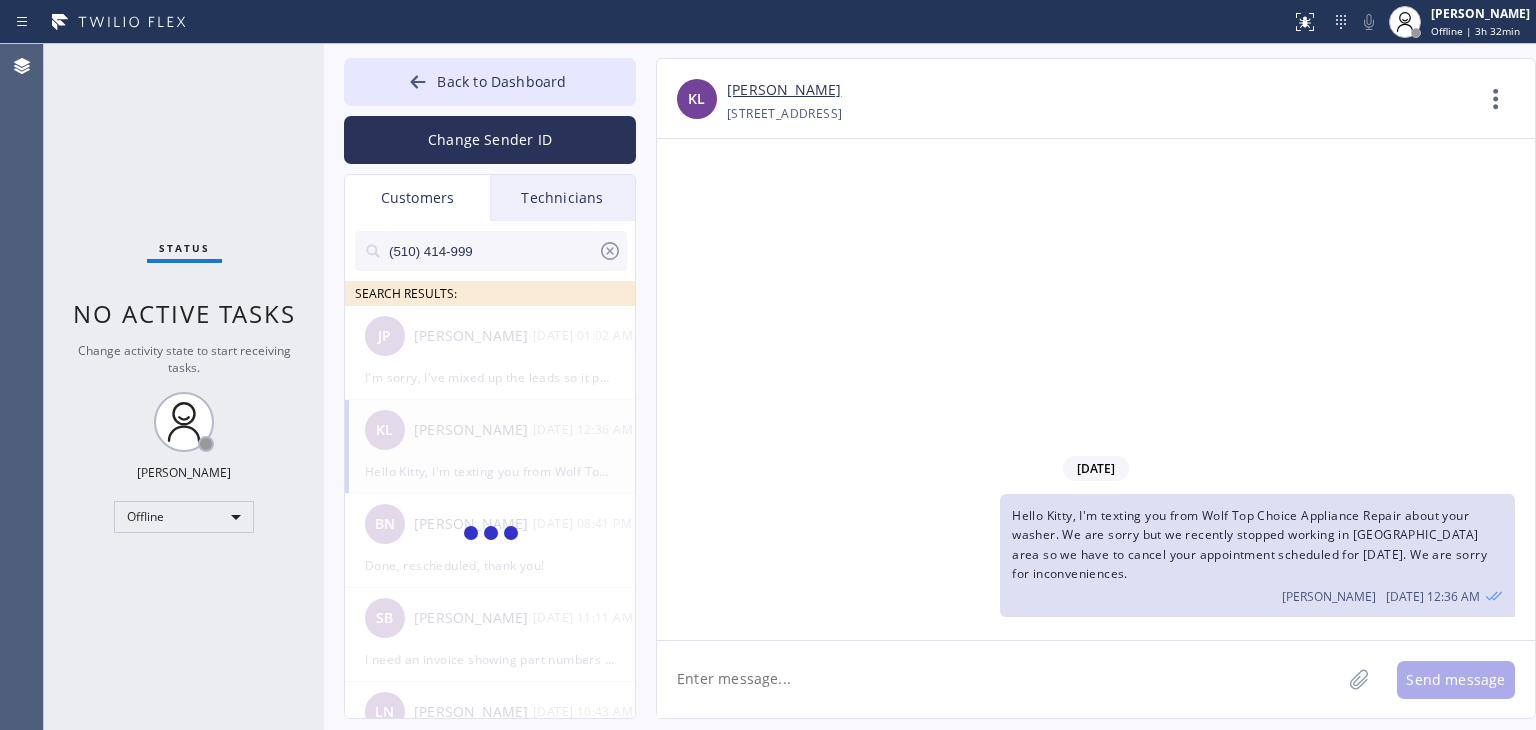 click on "(510) 414-999" at bounding box center (492, 251) 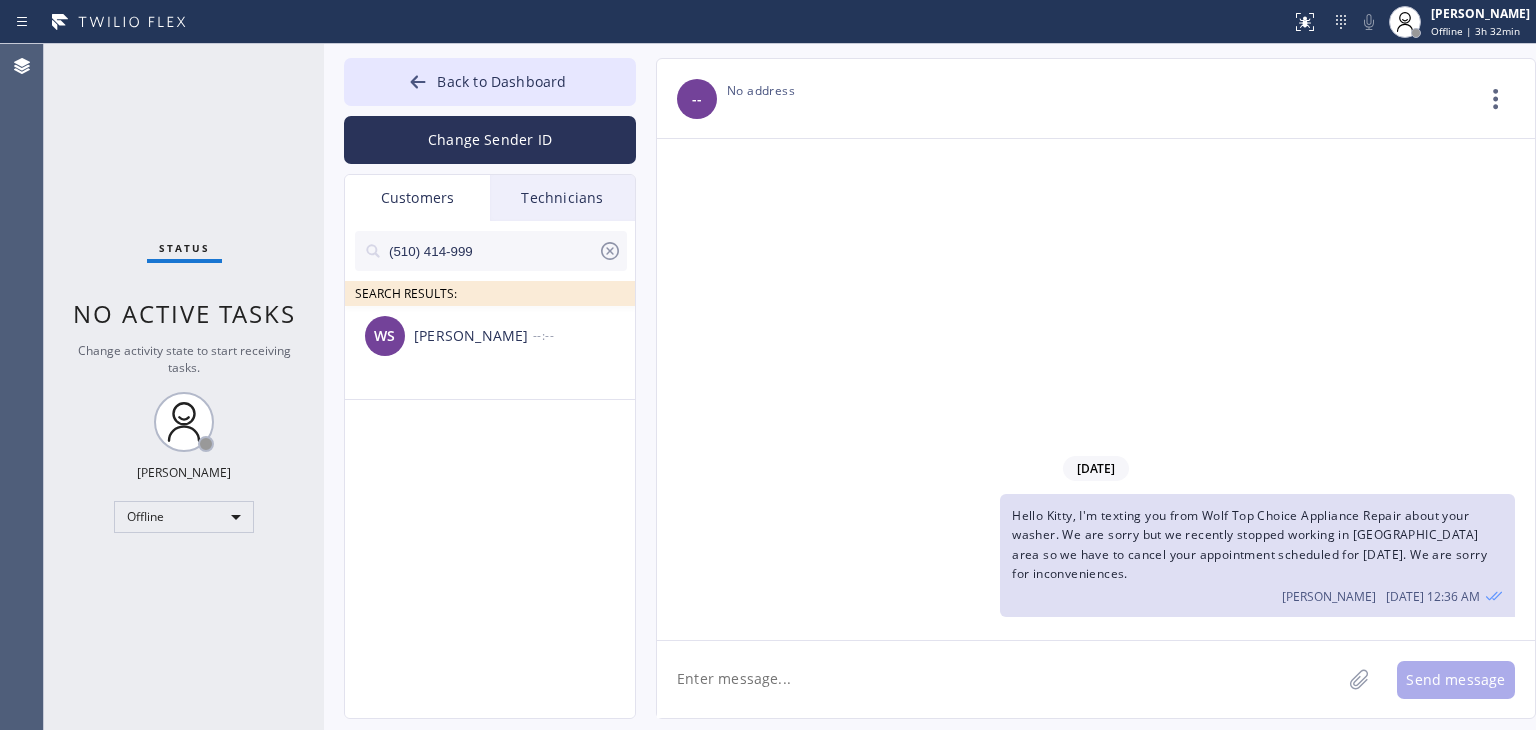 type on "(510) 414-999" 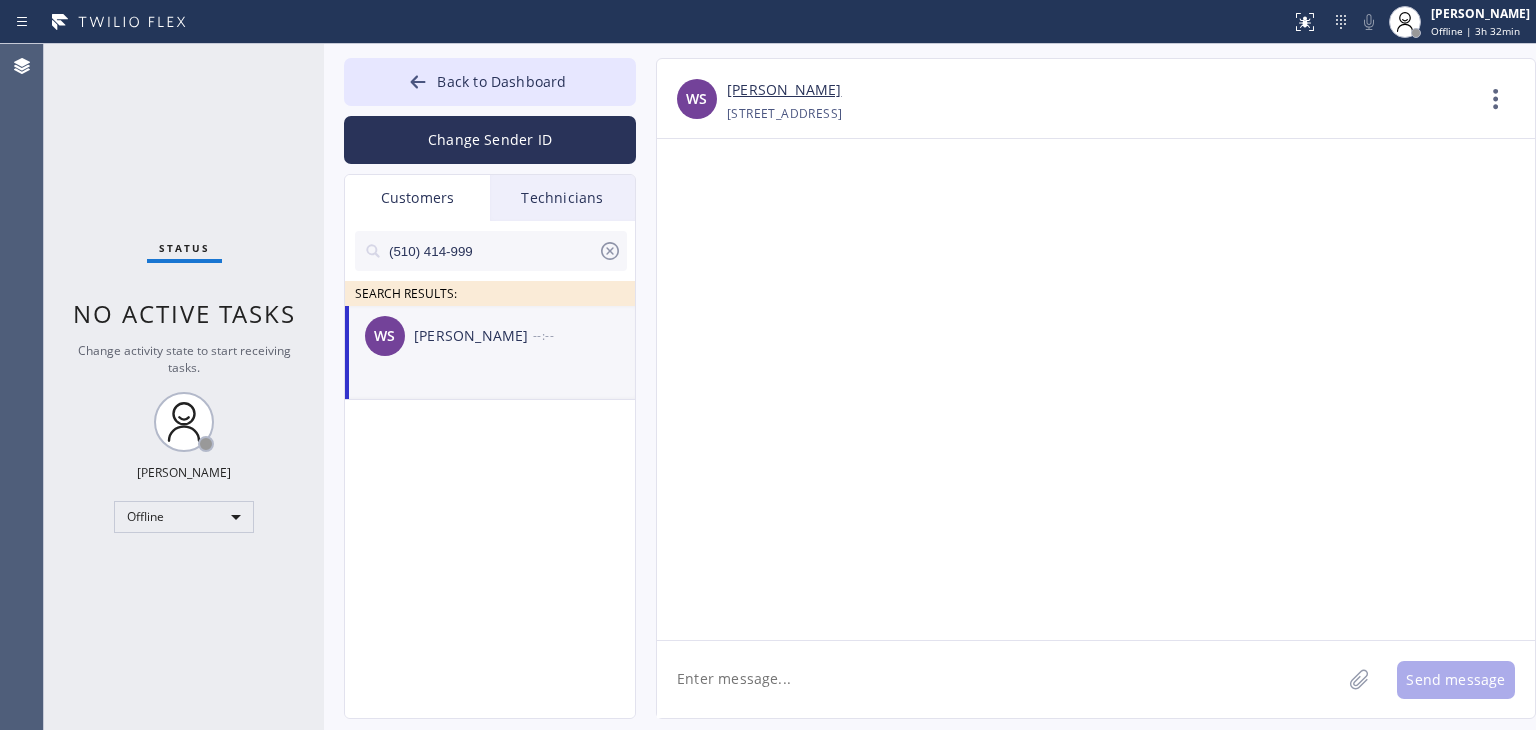 click 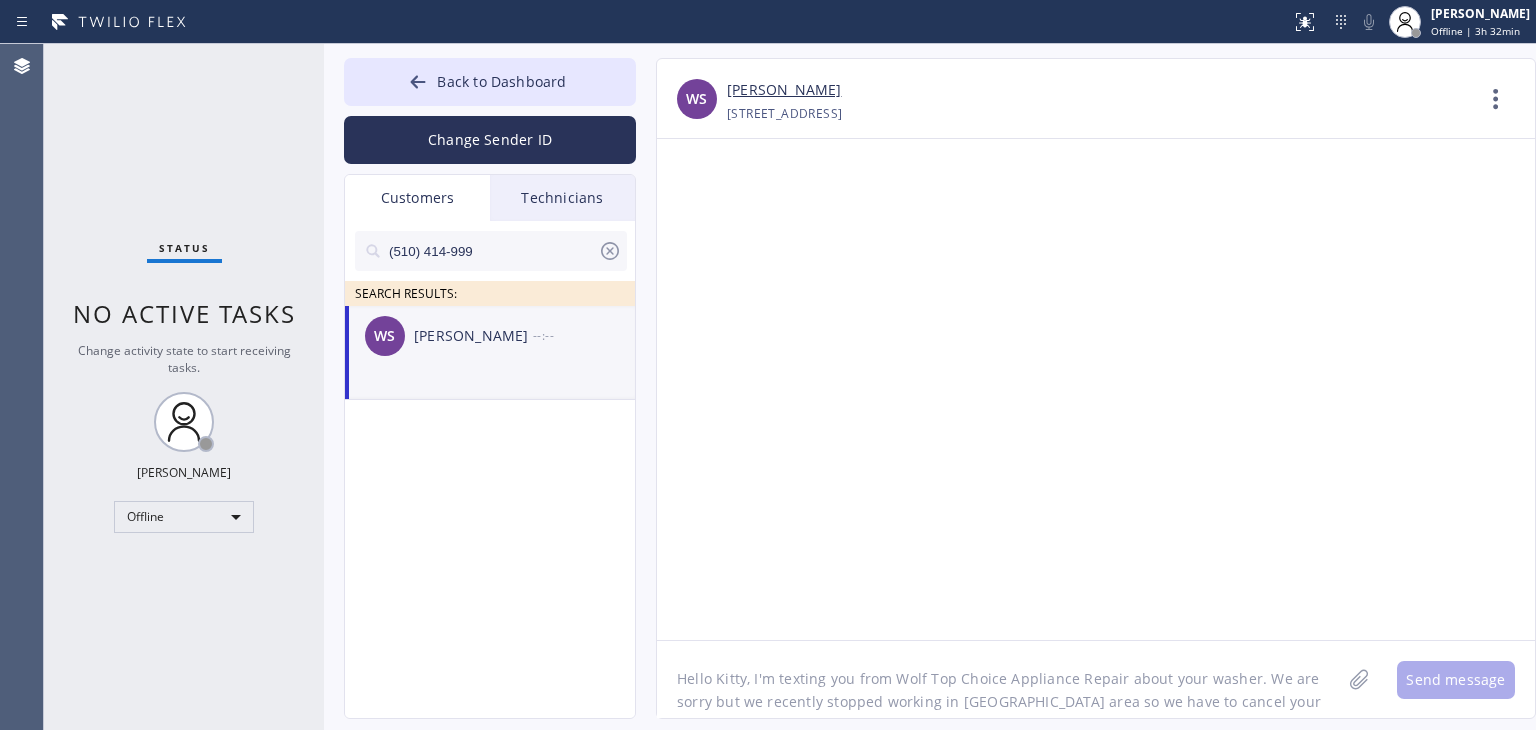 scroll, scrollTop: 16, scrollLeft: 0, axis: vertical 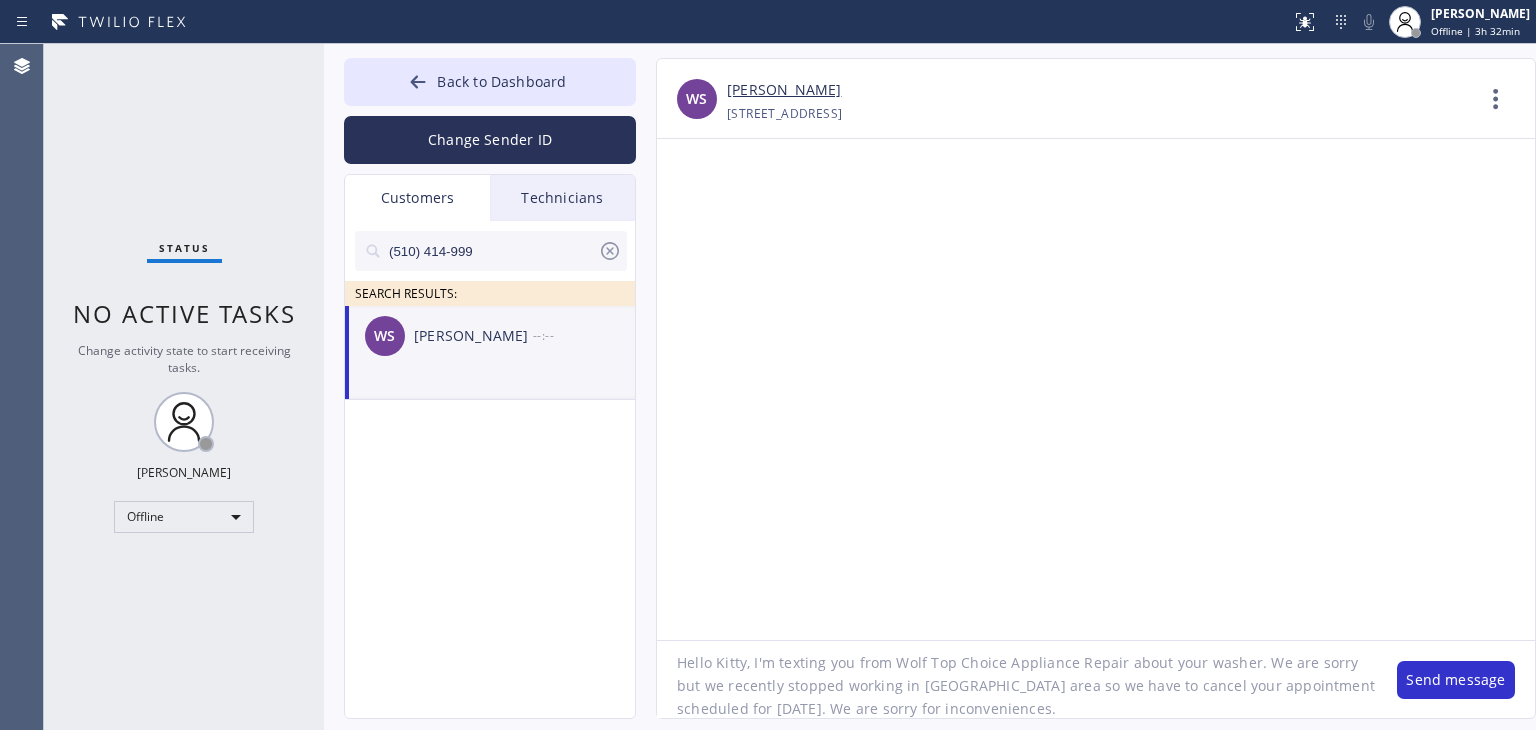 click on "Hello Kitty, I'm texting you from Wolf Top Choice Appliance Repair about your washer. We are sorry but we recently stopped working in [GEOGRAPHIC_DATA] area so we have to cancel your appointment scheduled for [DATE]. We are sorry for inconveniences." 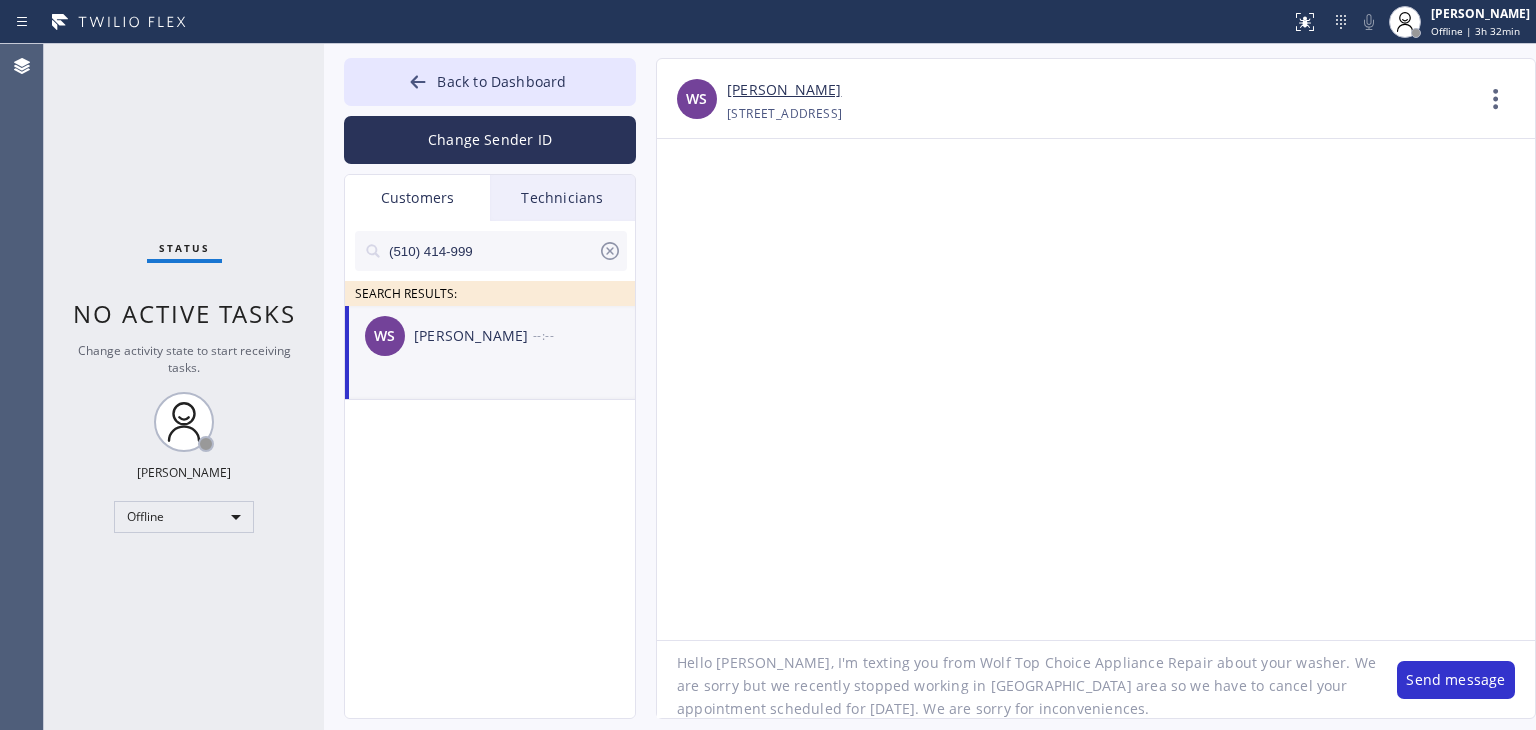 scroll, scrollTop: 0, scrollLeft: 0, axis: both 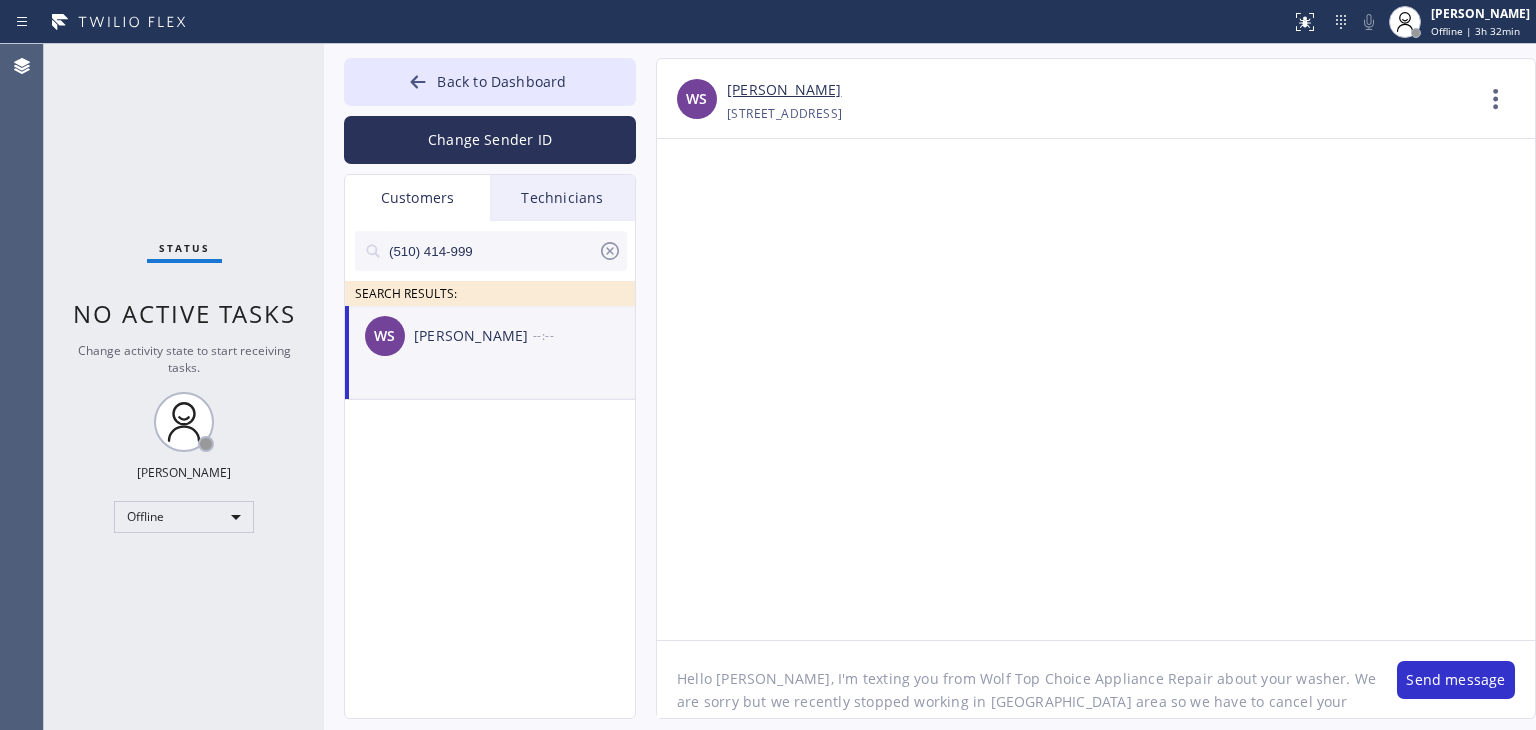 drag, startPoint x: 888, startPoint y: 662, endPoint x: 1111, endPoint y: 672, distance: 223.2241 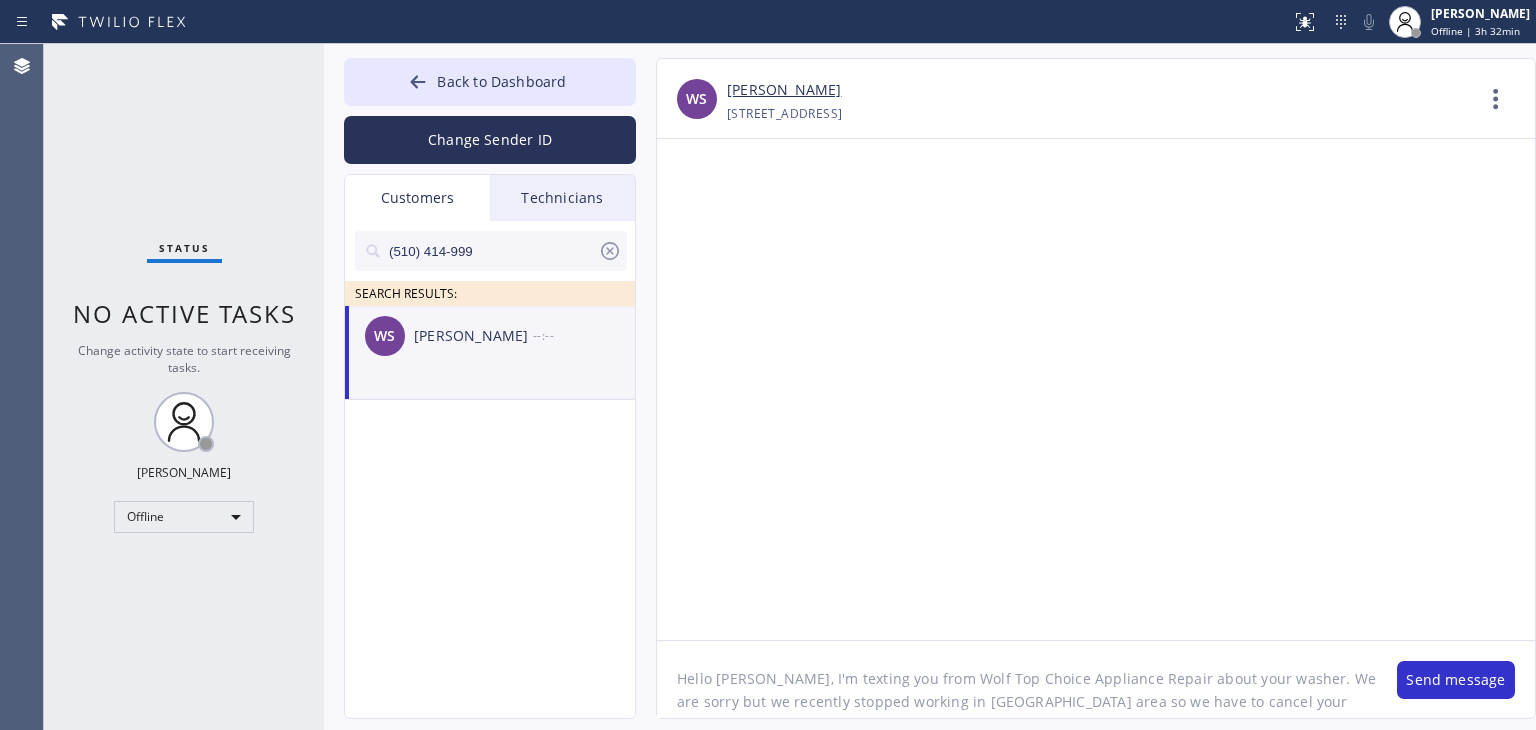 click on "Hello [PERSON_NAME], I'm texting you from Wolf Top Choice Appliance Repair about your washer. We are sorry but we recently stopped working in [GEOGRAPHIC_DATA] area so we have to cancel your appointment scheduled for [DATE]. We are sorry for inconveniences." 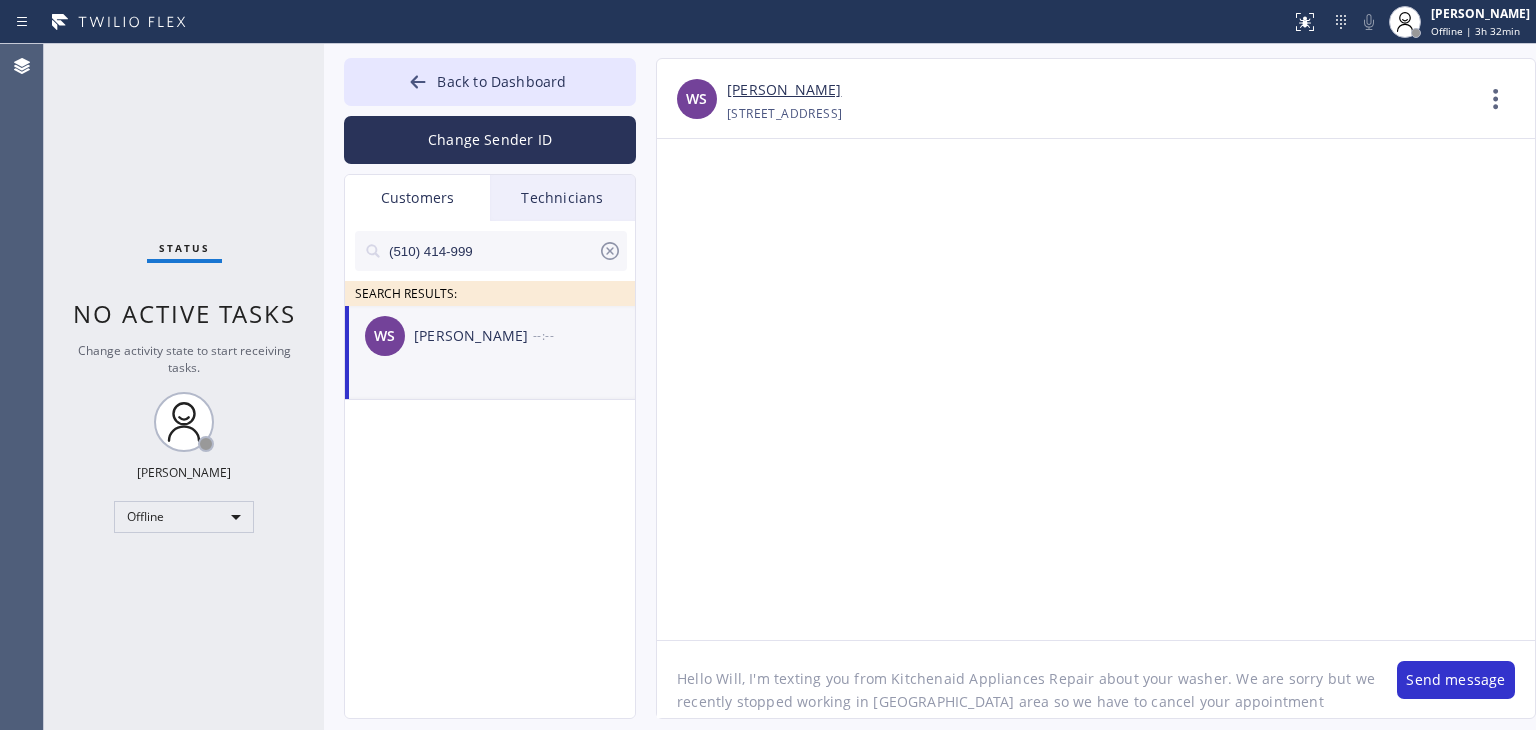click on "Hello Will, I'm texting you from Kitchenaid Appliances Repair about your washer. We are sorry but we recently stopped working in [GEOGRAPHIC_DATA] area so we have to cancel your appointment scheduled for [DATE]. We are sorry for inconveniences." 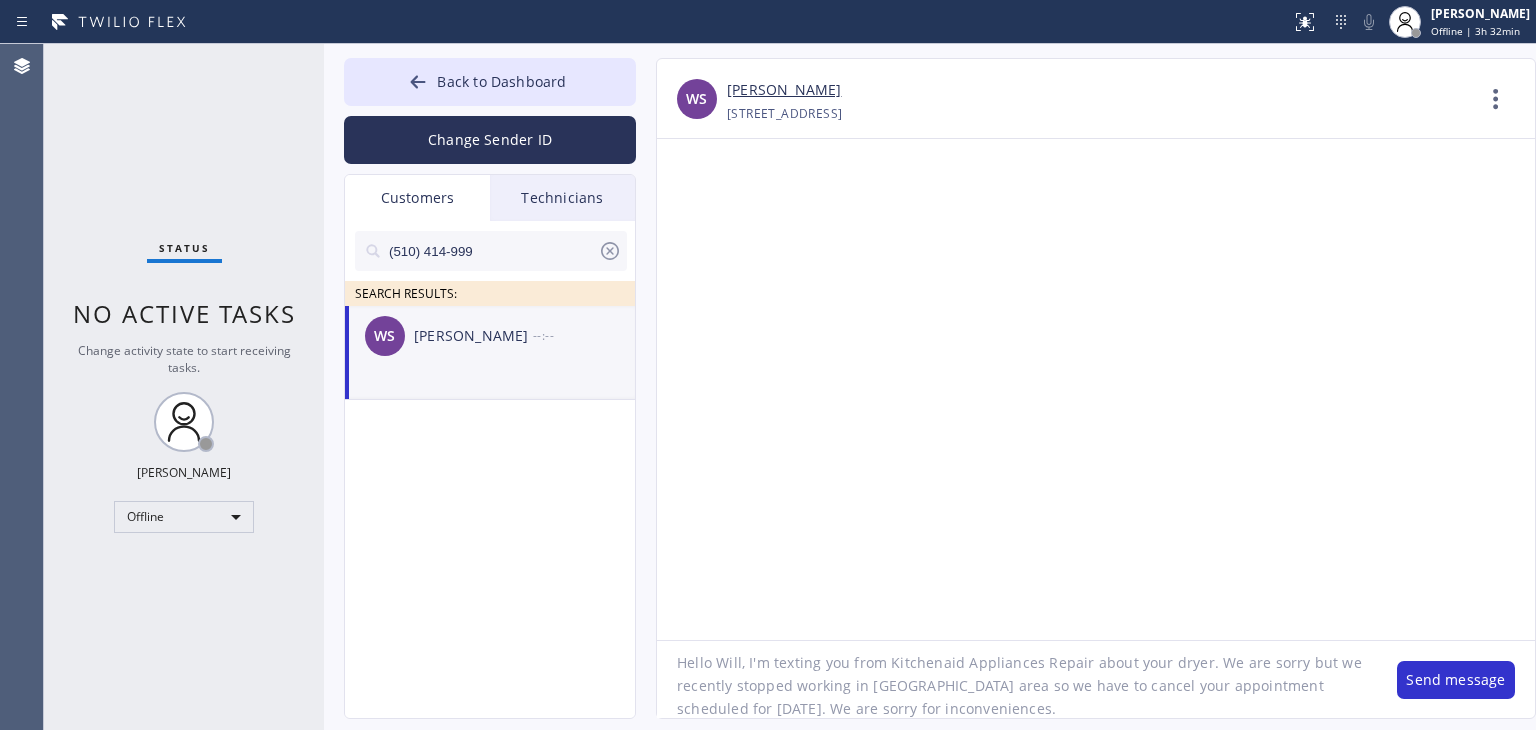 scroll, scrollTop: 18, scrollLeft: 0, axis: vertical 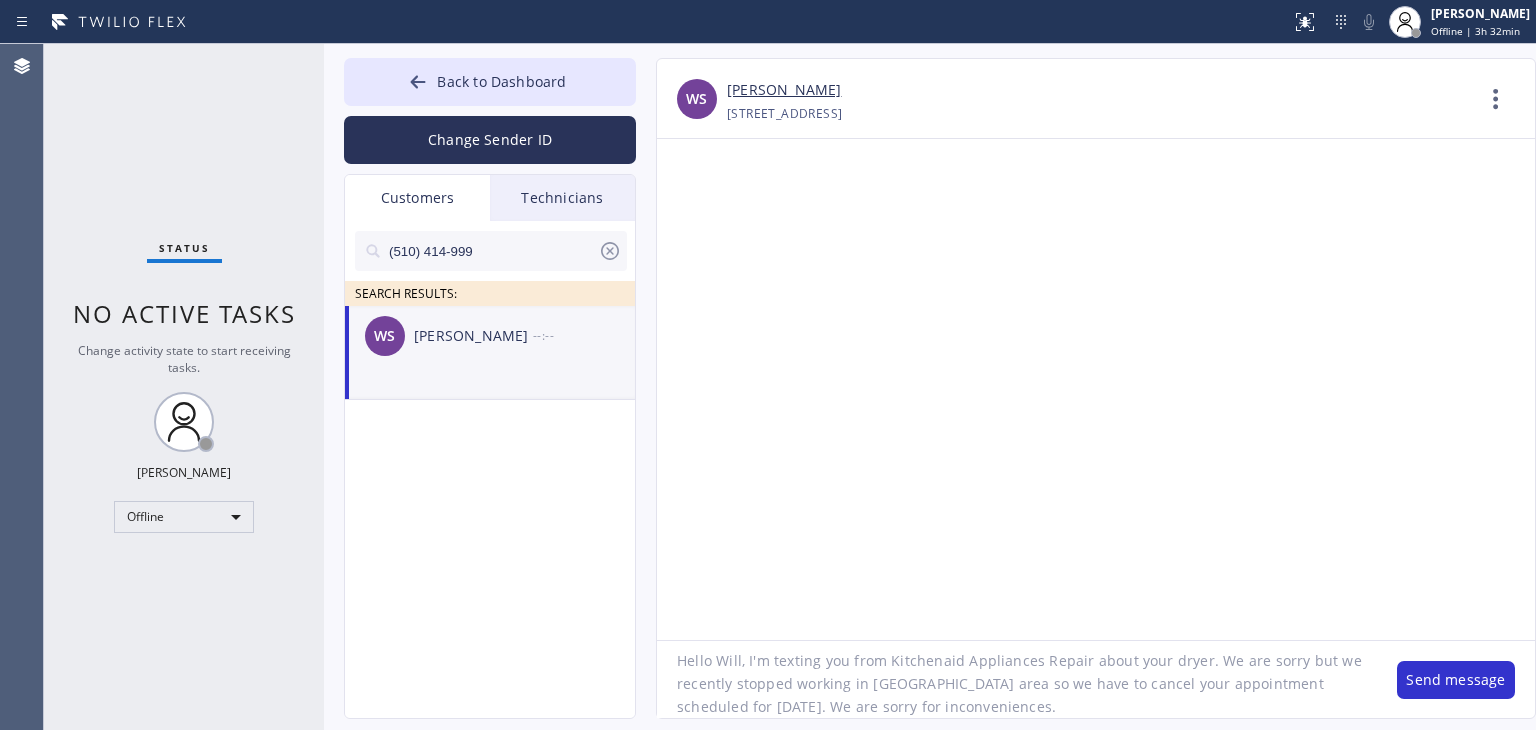 click on "Hello Will, I'm texting you from Kitchenaid Appliances Repair about your dryer. We are sorry but we recently stopped working in [GEOGRAPHIC_DATA] area so we have to cancel your appointment scheduled for [DATE]. We are sorry for inconveniences." 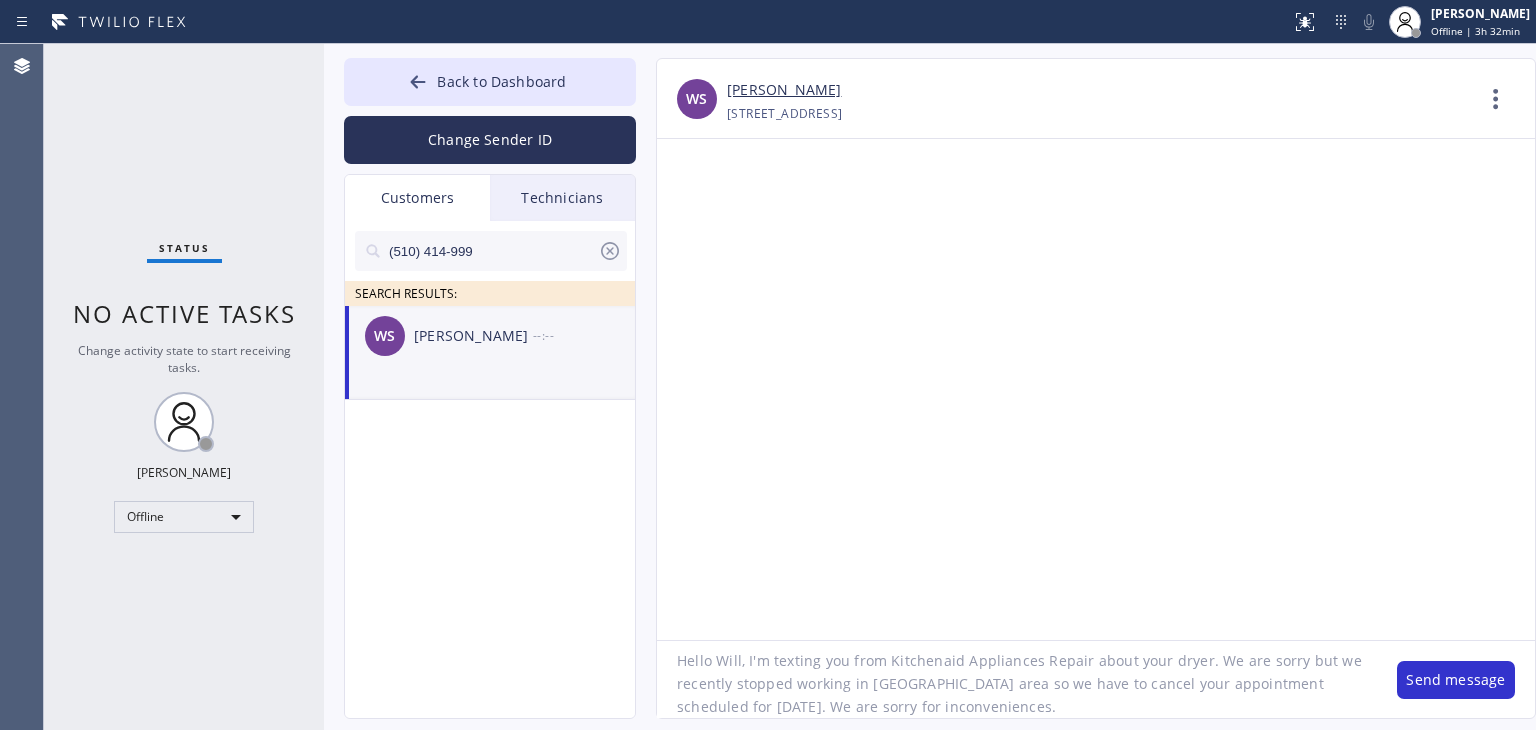 click on "Hello Will, I'm texting you from Kitchenaid Appliances Repair about your dryer. We are sorry but we recently stopped working in [GEOGRAPHIC_DATA] area so we have to cancel your appointment scheduled for [DATE]. We are sorry for inconveniences." 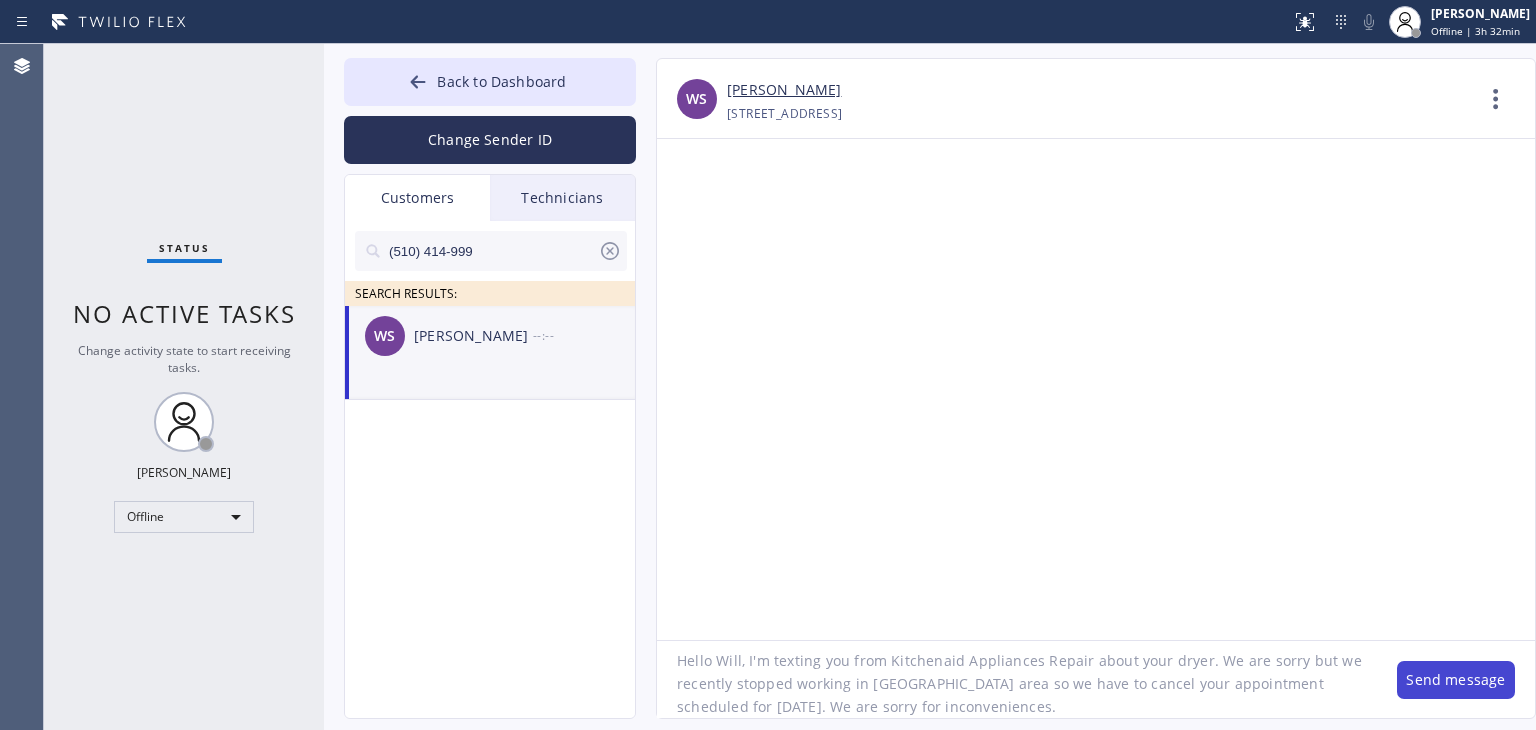 type on "Hello Will, I'm texting you from Kitchenaid Appliances Repair about your dryer. We are sorry but we recently stopped working in [GEOGRAPHIC_DATA] area so we have to cancel your appointment scheduled for [DATE]. We are sorry for inconveniences." 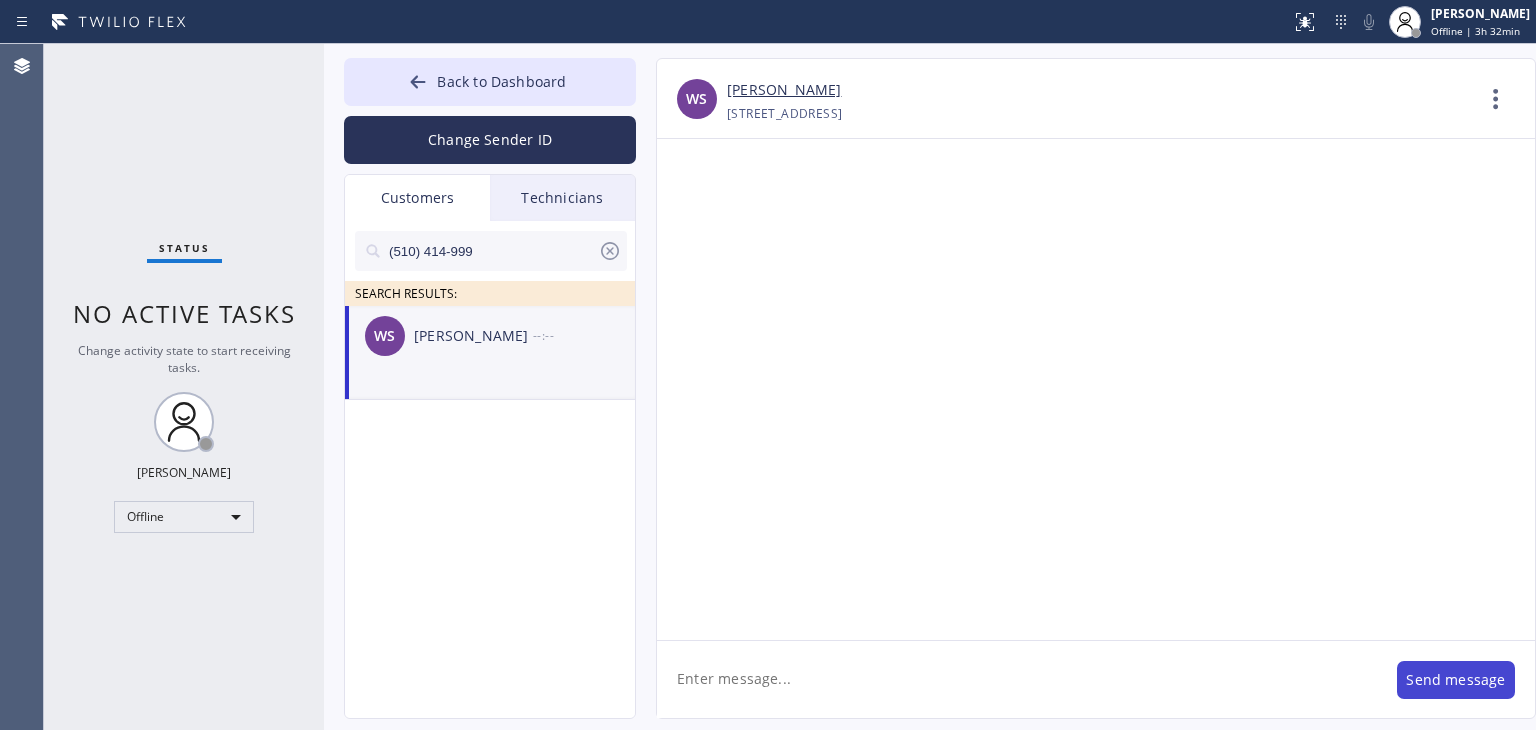 scroll, scrollTop: 0, scrollLeft: 0, axis: both 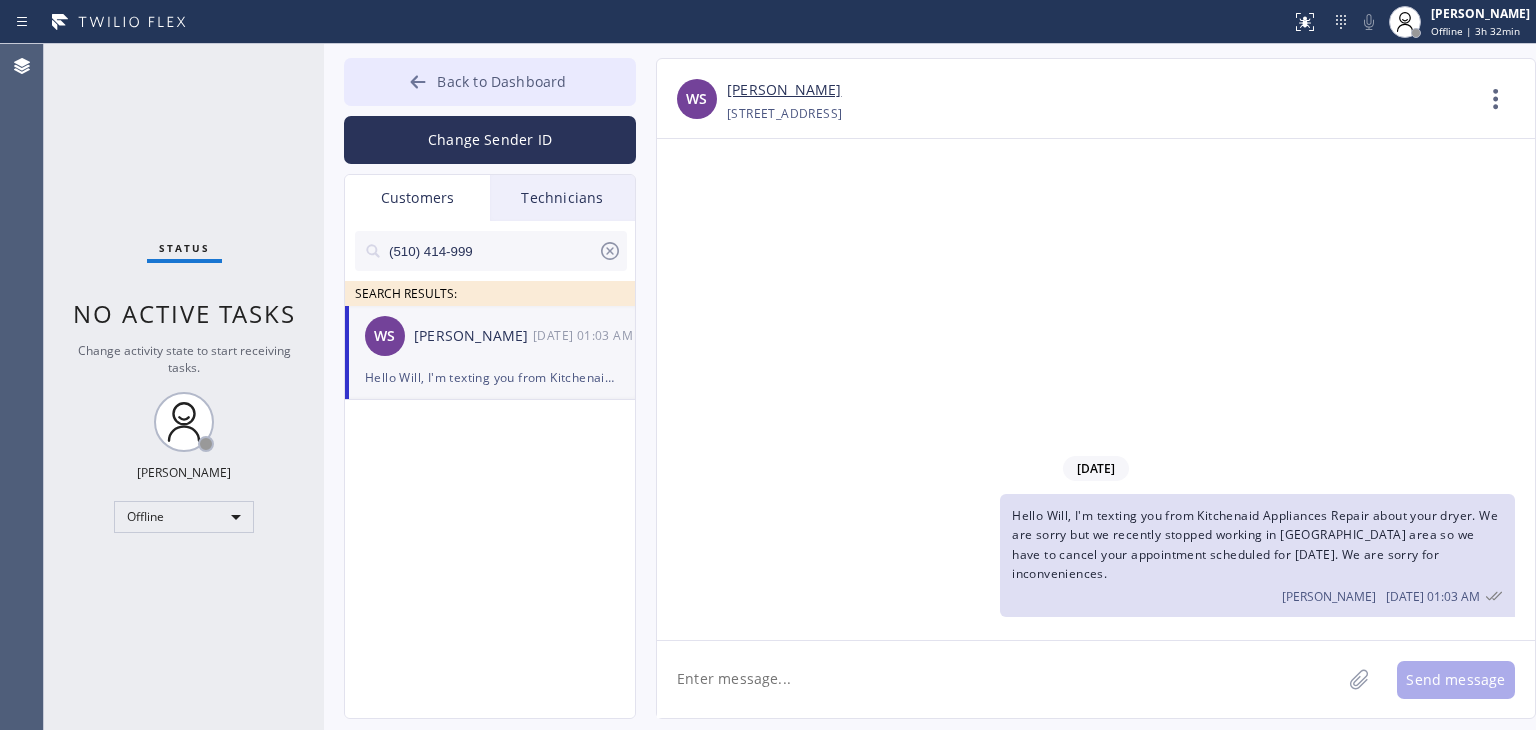 click on "Back to Dashboard" at bounding box center (490, 82) 